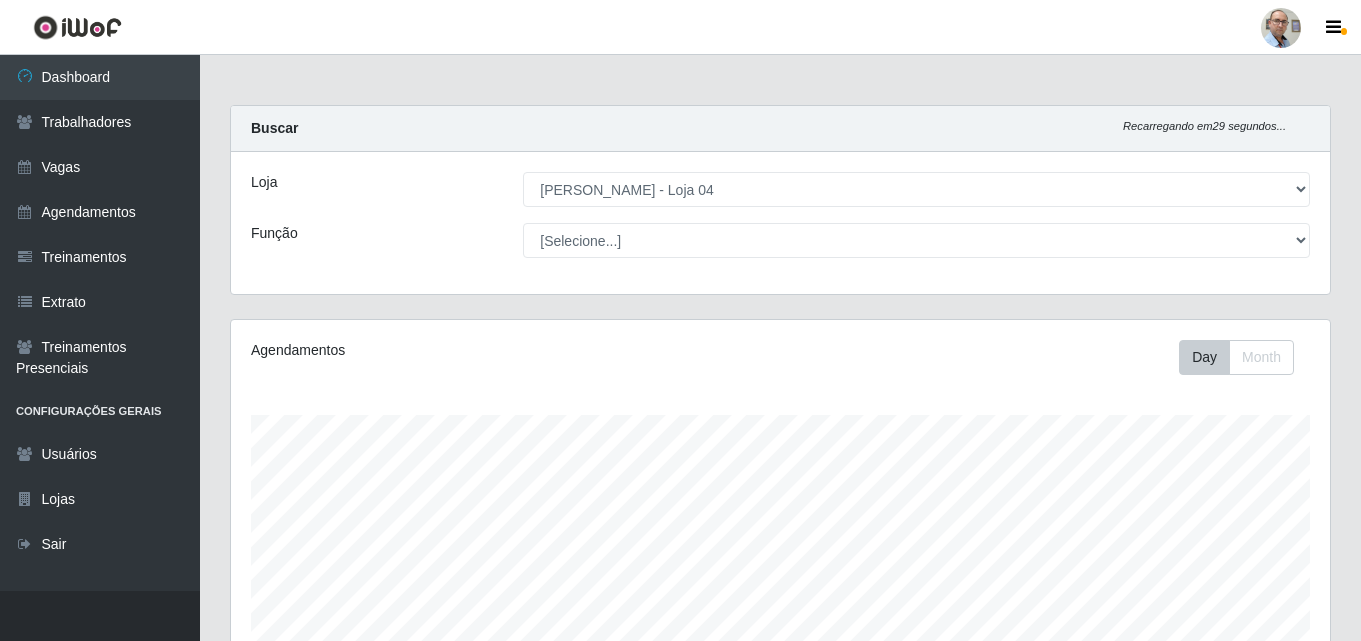select on "251" 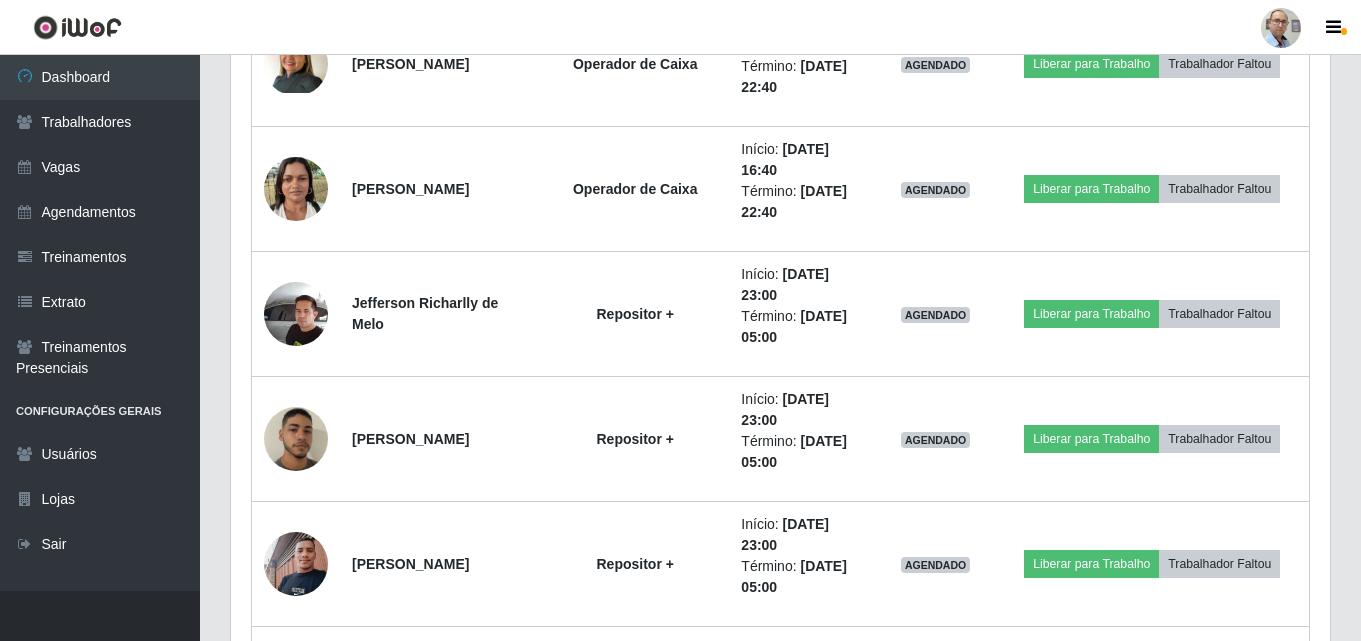 scroll, scrollTop: 999585, scrollLeft: 998901, axis: both 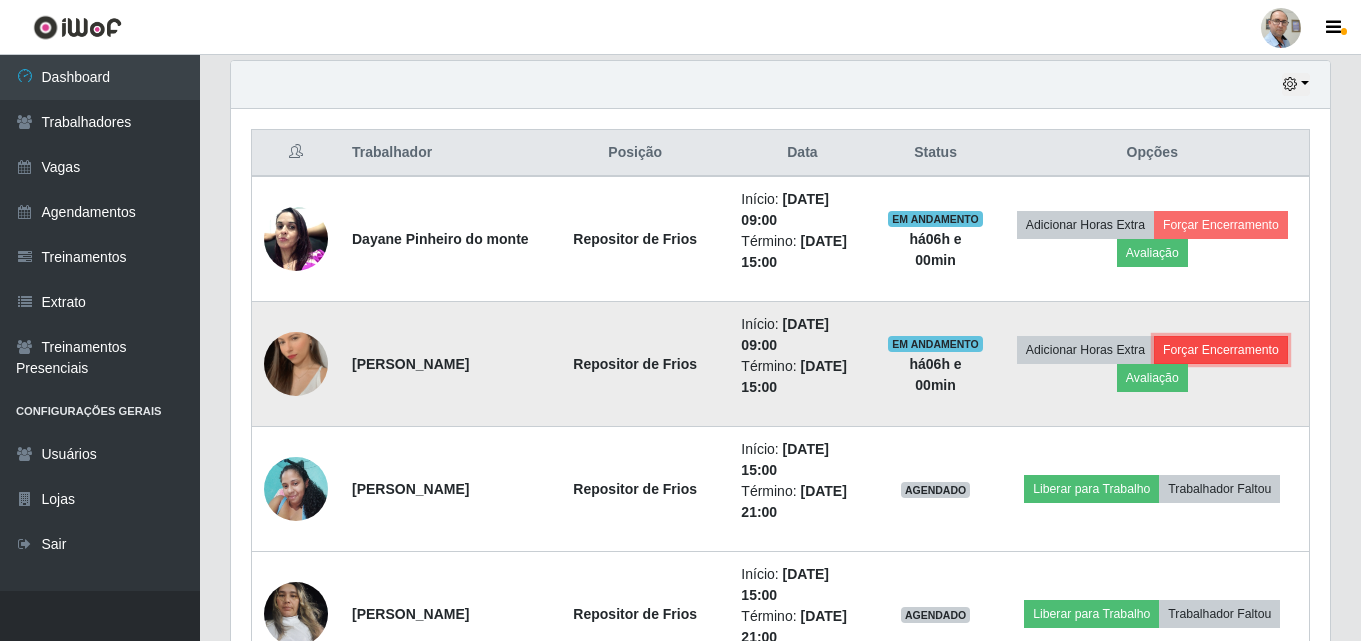 click on "Forçar Encerramento" at bounding box center (1221, 350) 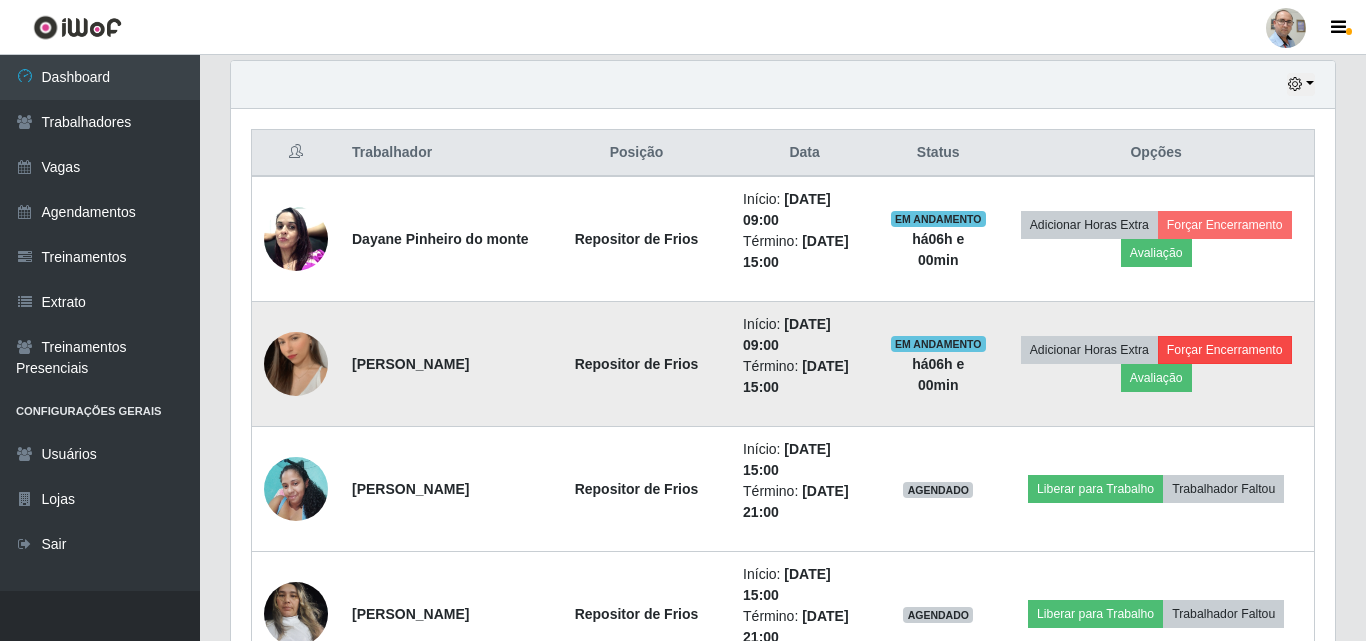 scroll, scrollTop: 999585, scrollLeft: 998911, axis: both 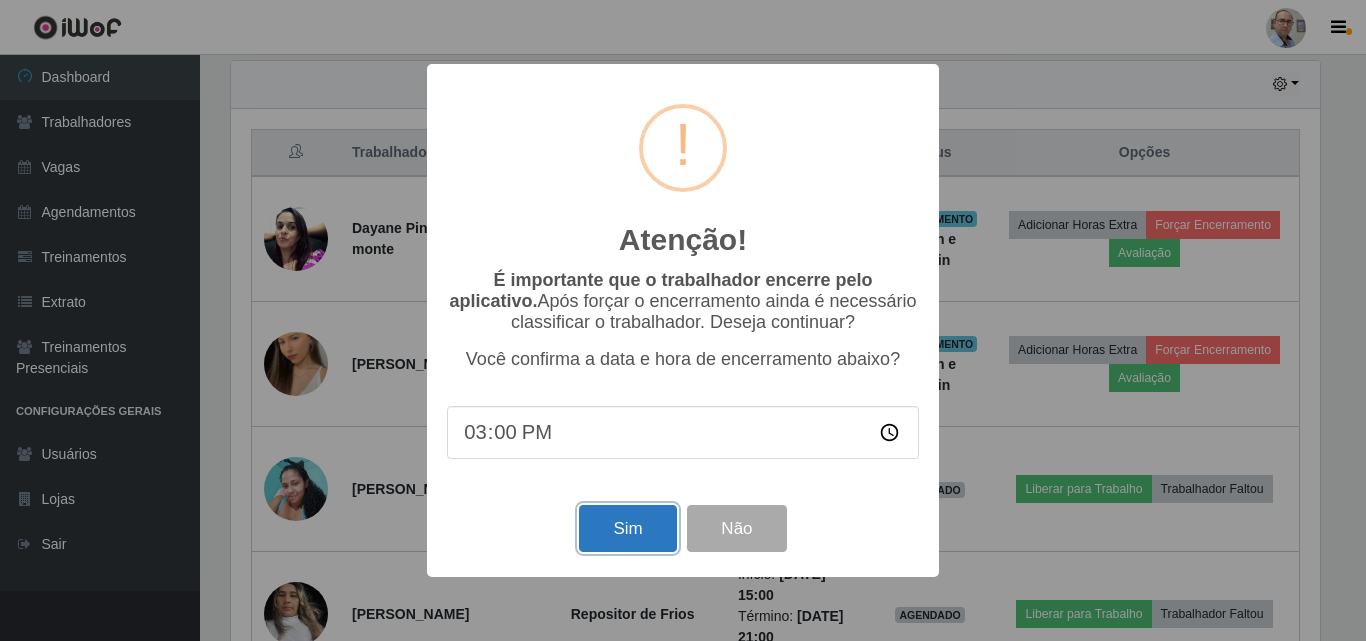 click on "Sim" at bounding box center [627, 528] 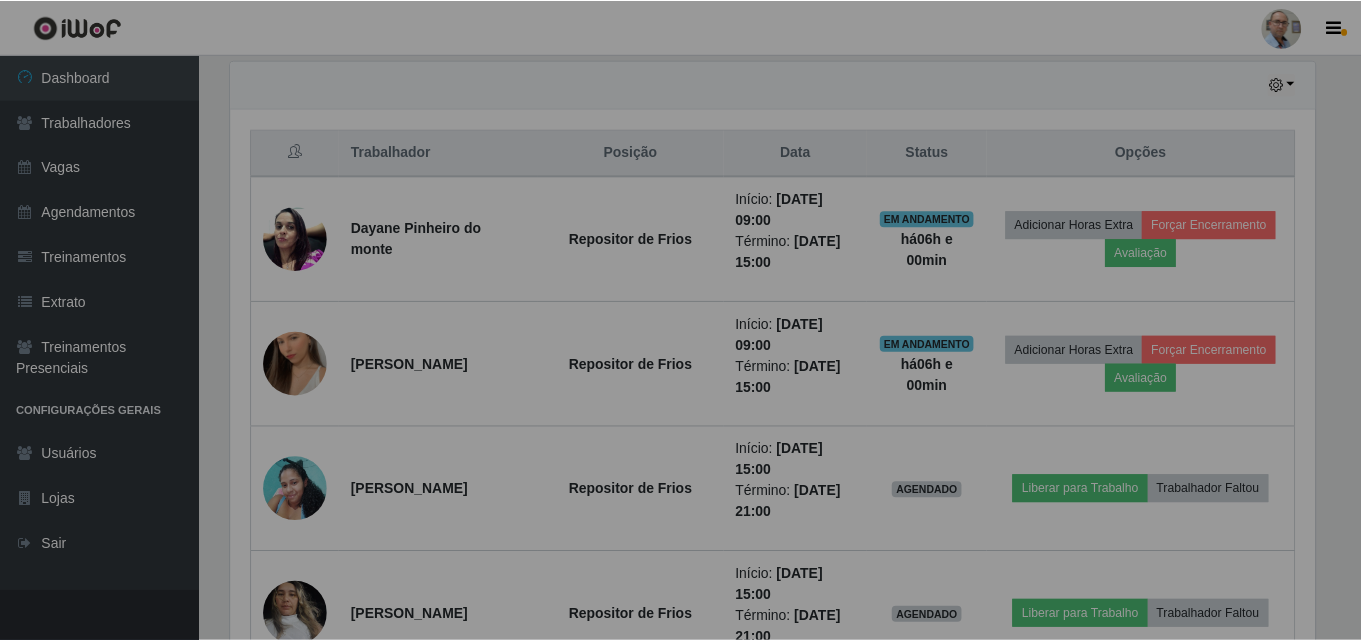 scroll, scrollTop: 999585, scrollLeft: 998901, axis: both 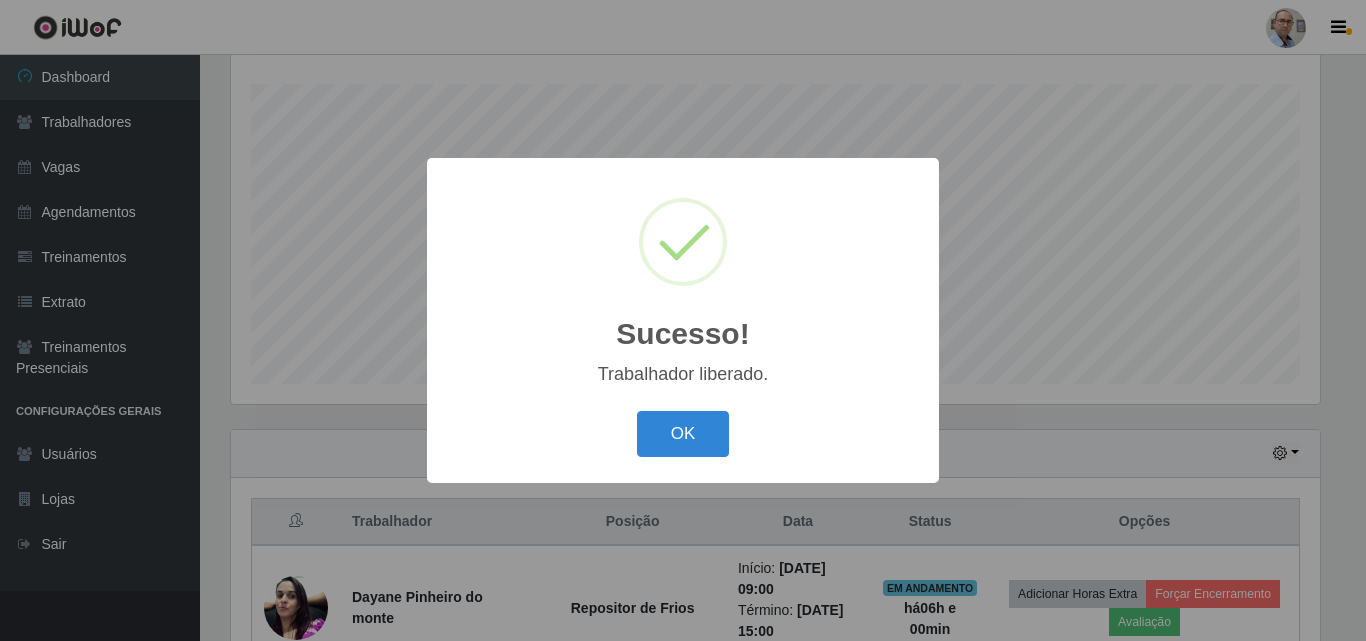 click on "Sucesso! × Trabalhador liberado. OK Cancel" at bounding box center (683, 320) 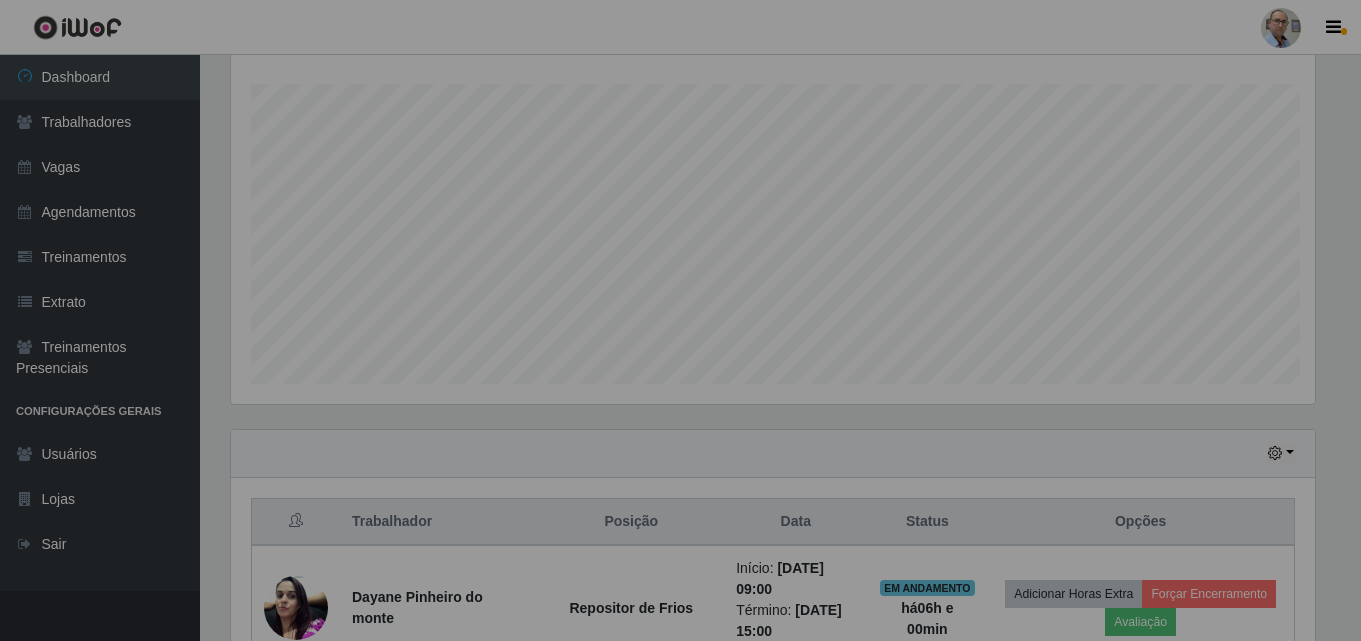 scroll, scrollTop: 999585, scrollLeft: 998901, axis: both 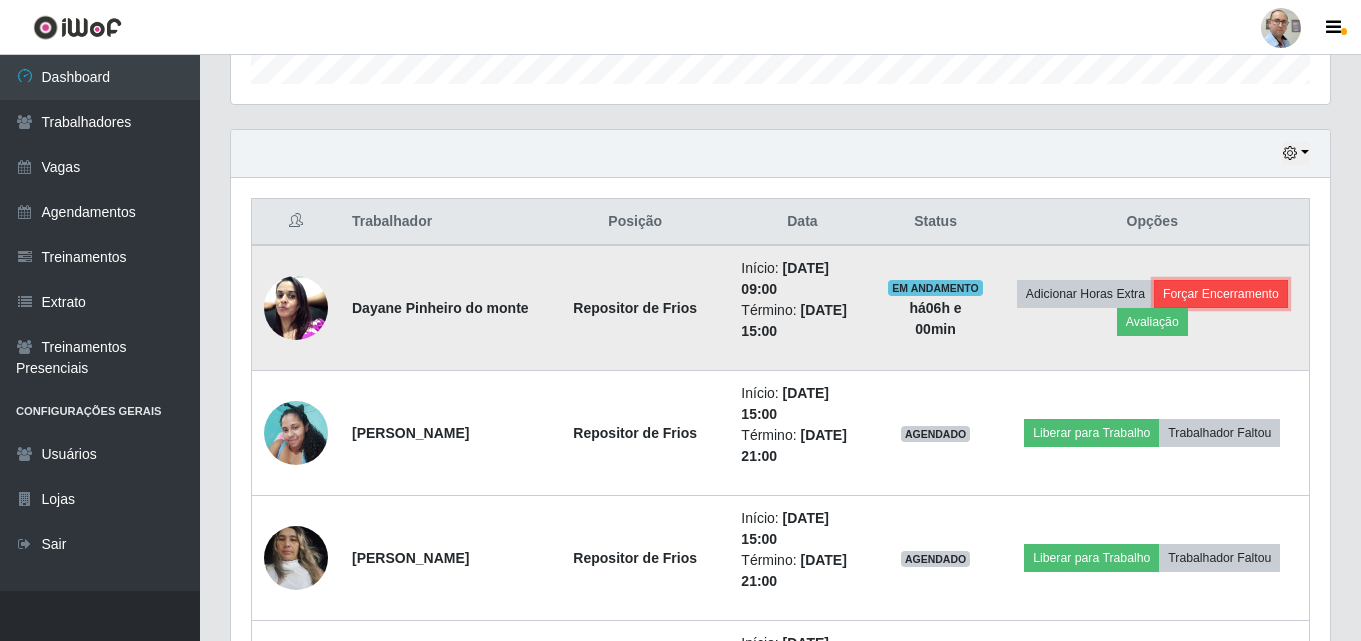click on "Forçar Encerramento" at bounding box center [1221, 294] 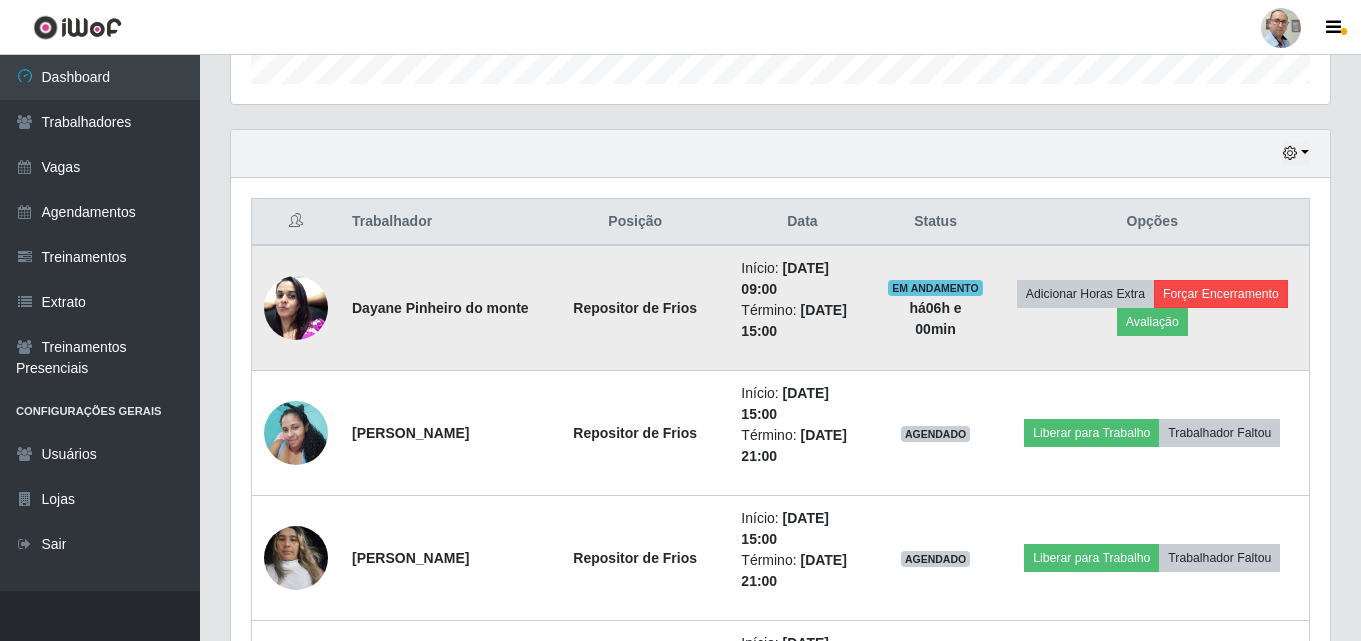 scroll, scrollTop: 999585, scrollLeft: 998911, axis: both 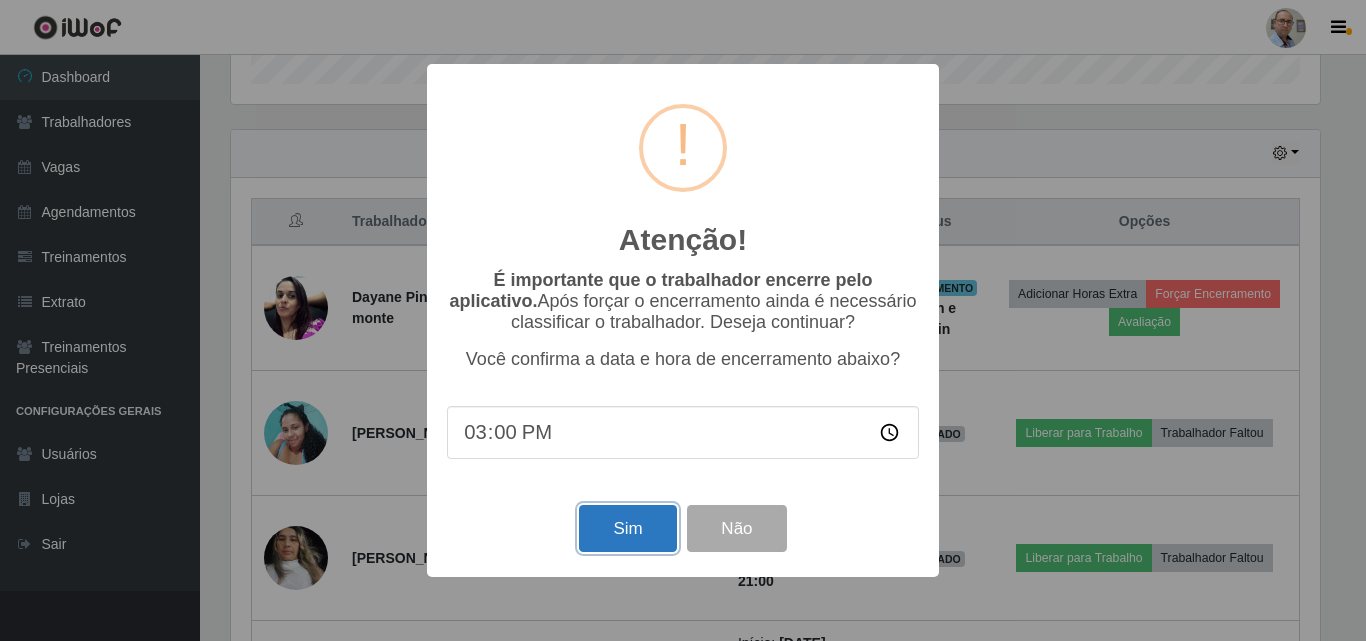 click on "Sim" at bounding box center (627, 528) 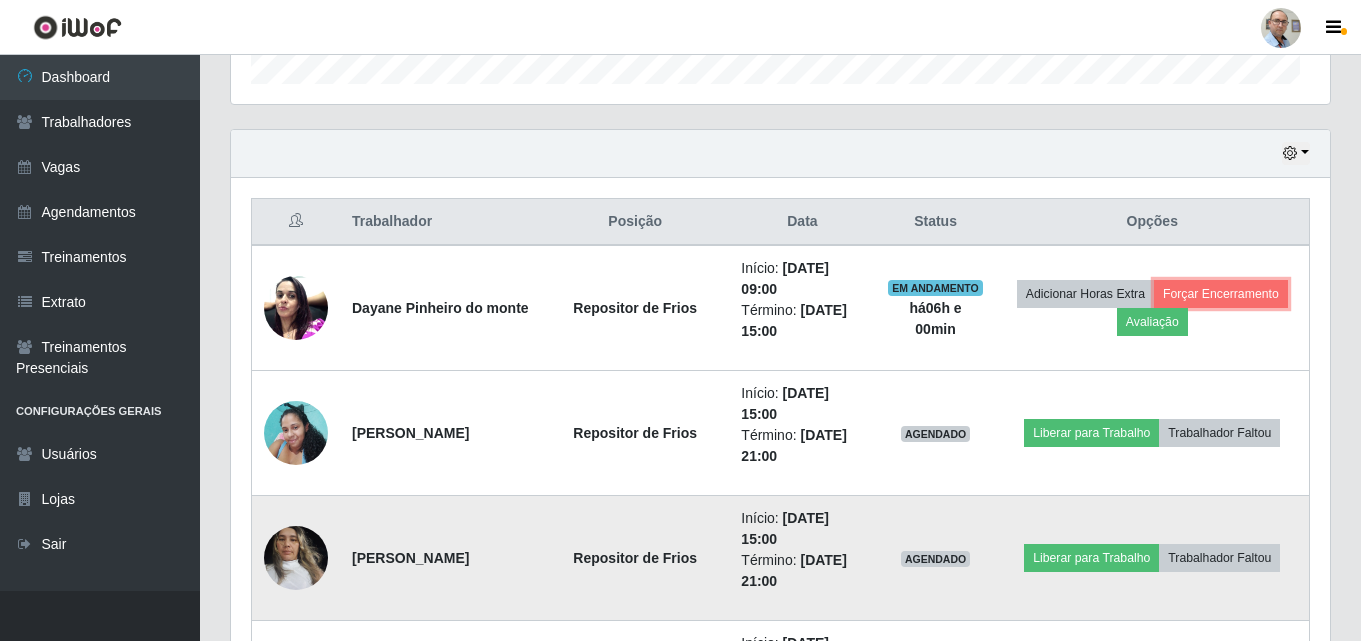 scroll, scrollTop: 999585, scrollLeft: 998901, axis: both 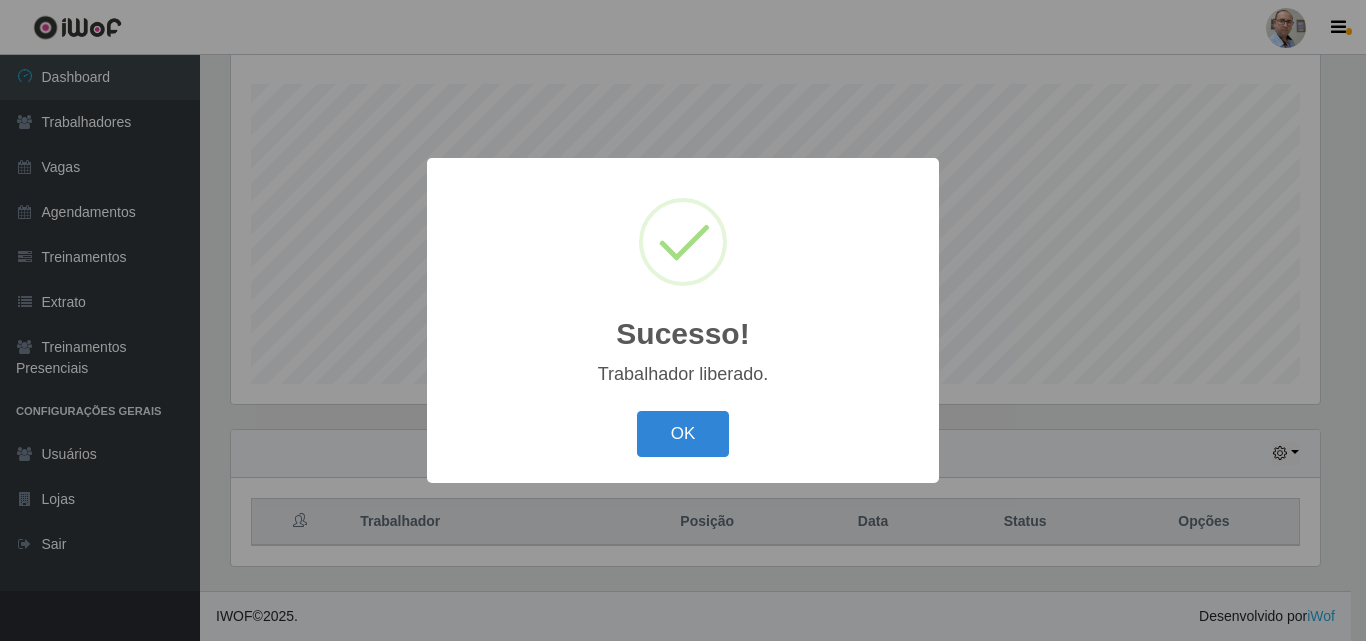 click on "Sucesso! × Trabalhador liberado. OK Cancel" at bounding box center [683, 320] 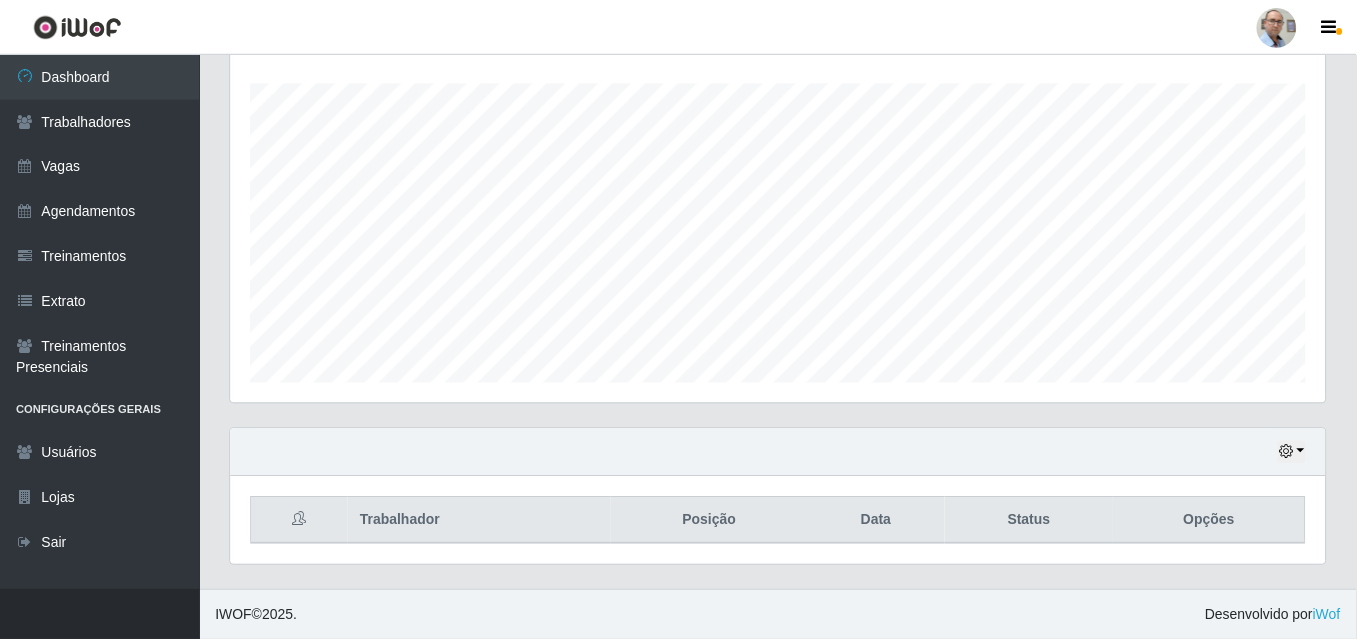 scroll, scrollTop: 999585, scrollLeft: 998901, axis: both 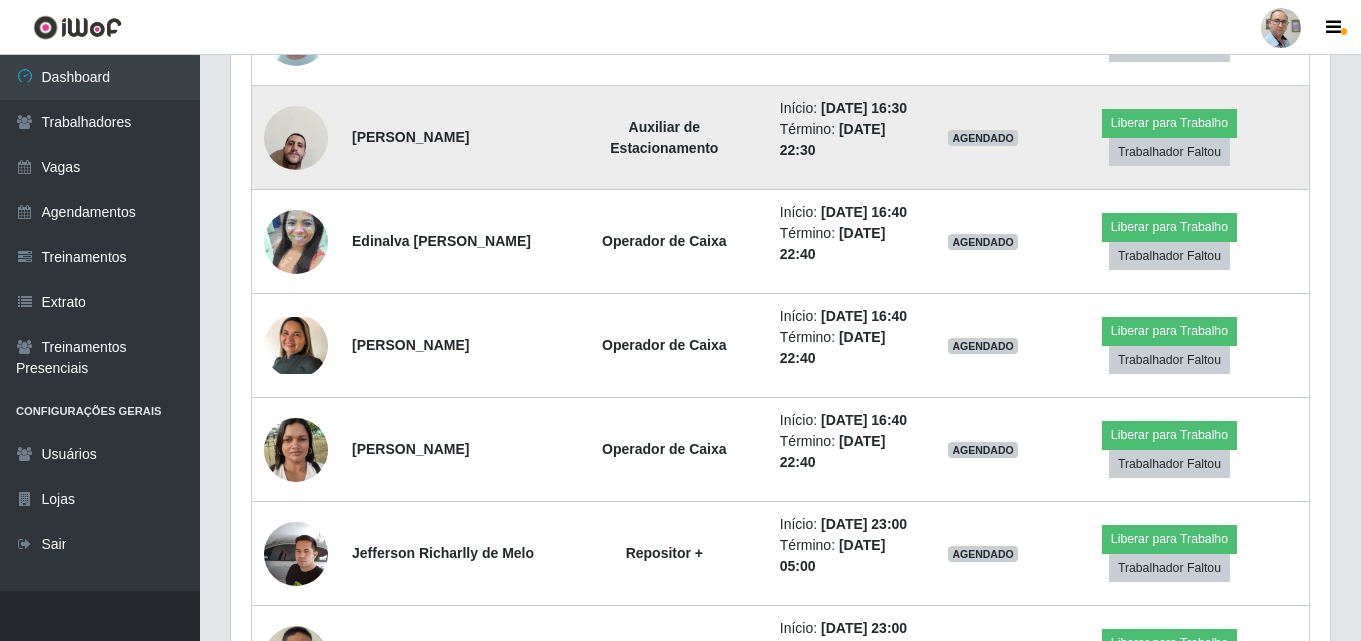 click at bounding box center [296, 137] 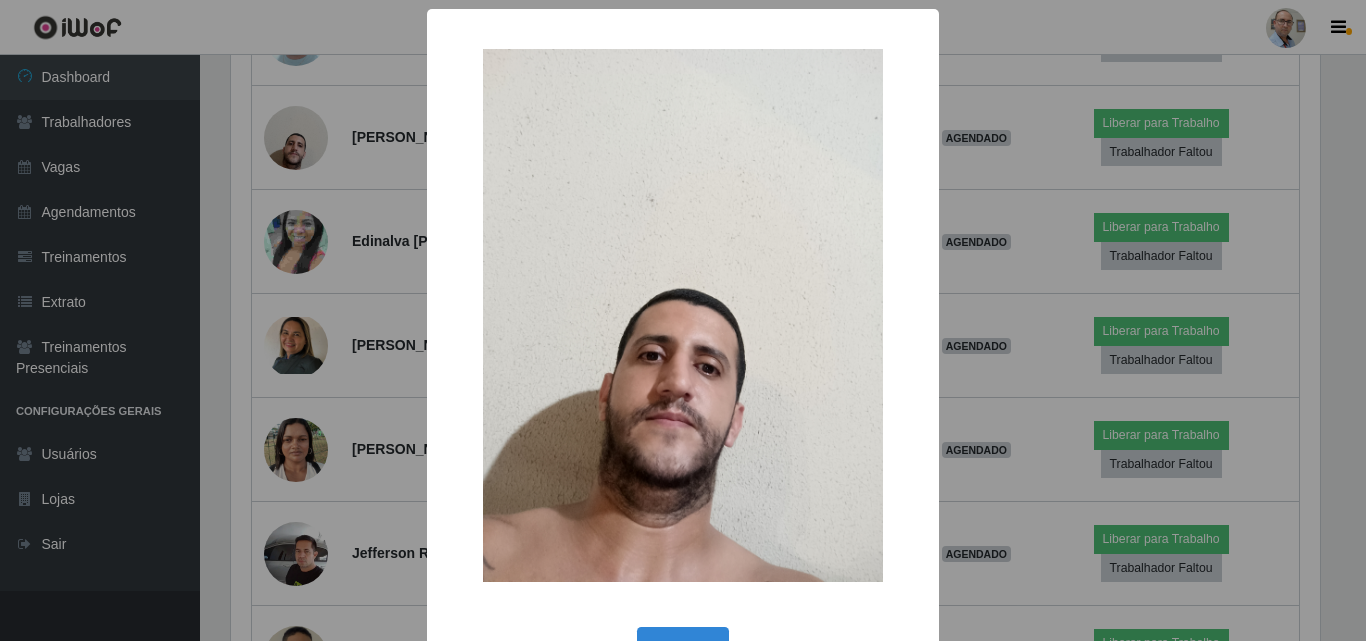 click on "× OK Cancel" at bounding box center (683, 320) 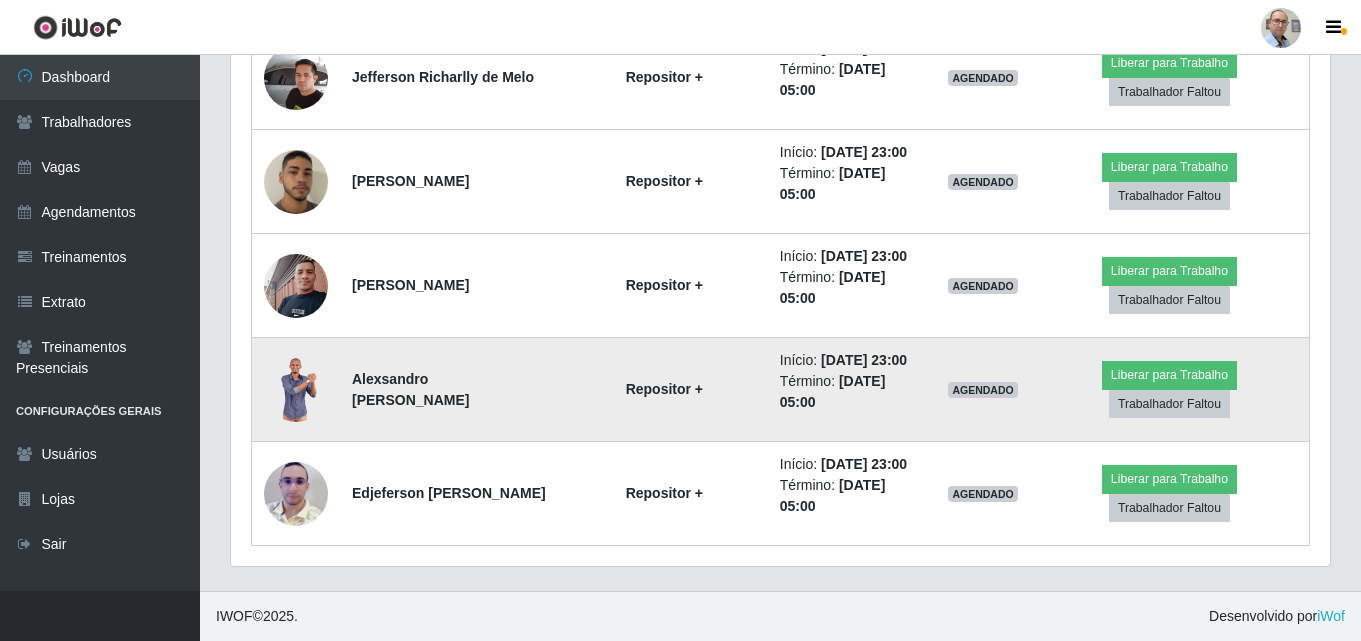 click at bounding box center [296, 390] 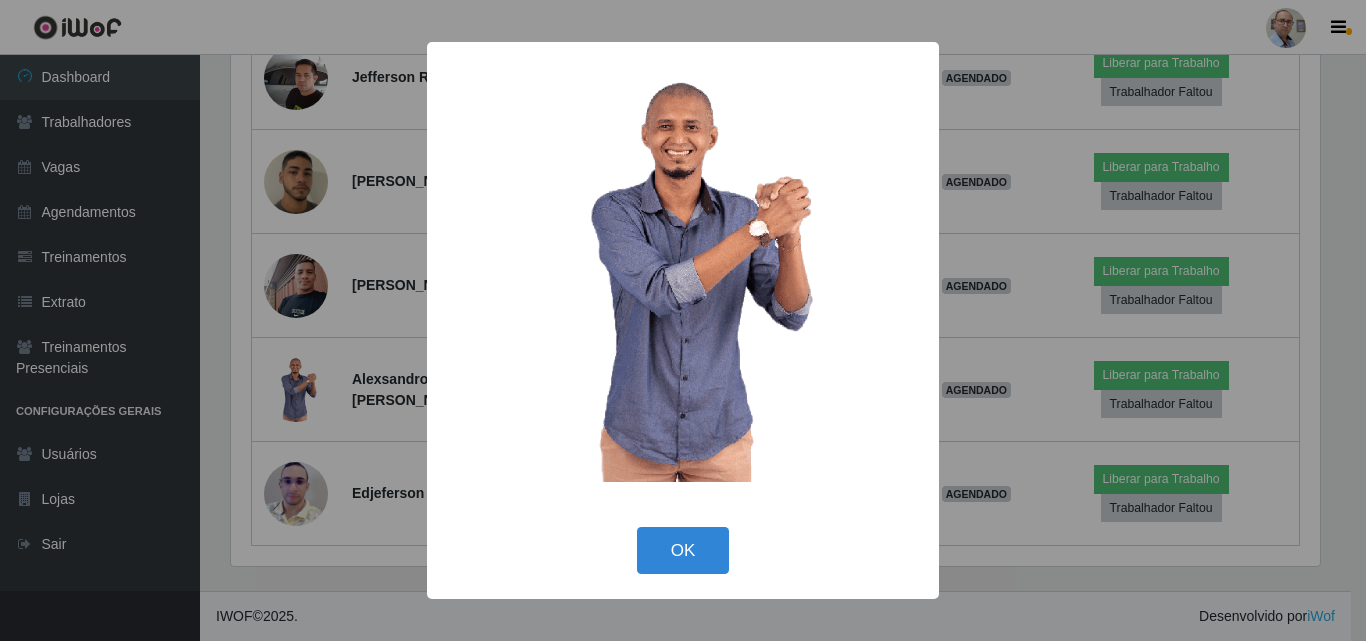 click on "×" at bounding box center (683, 282) 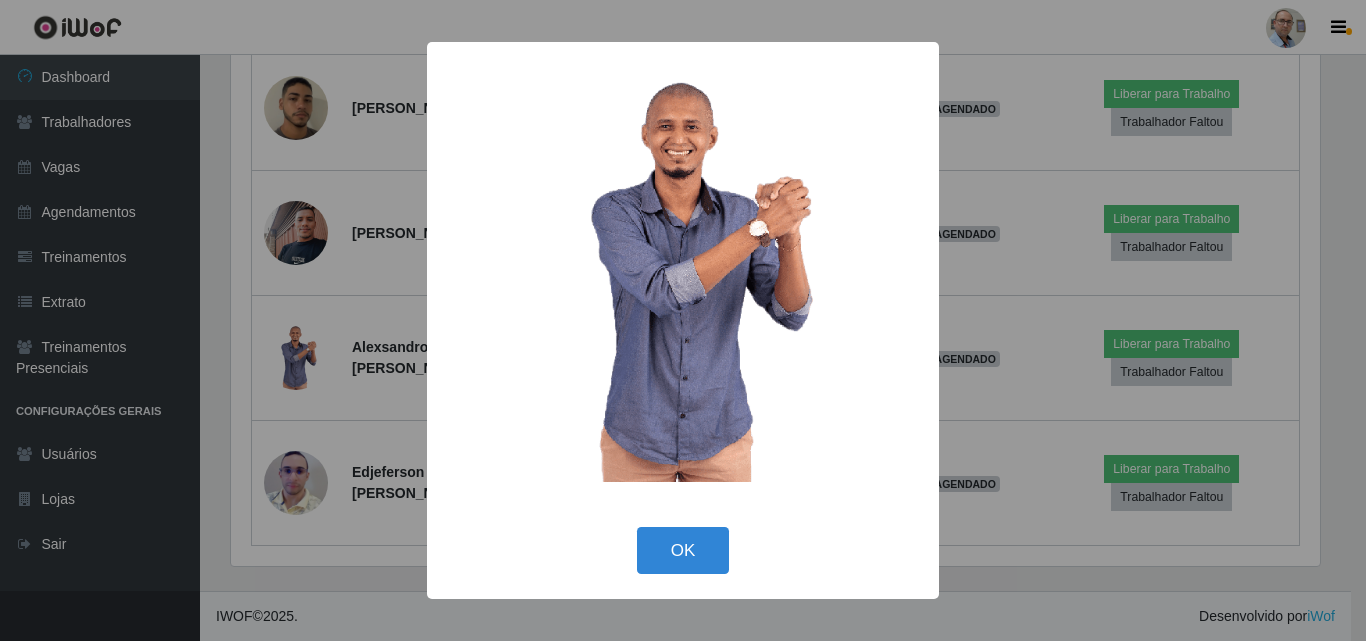 click on "× OK Cancel" at bounding box center [683, 320] 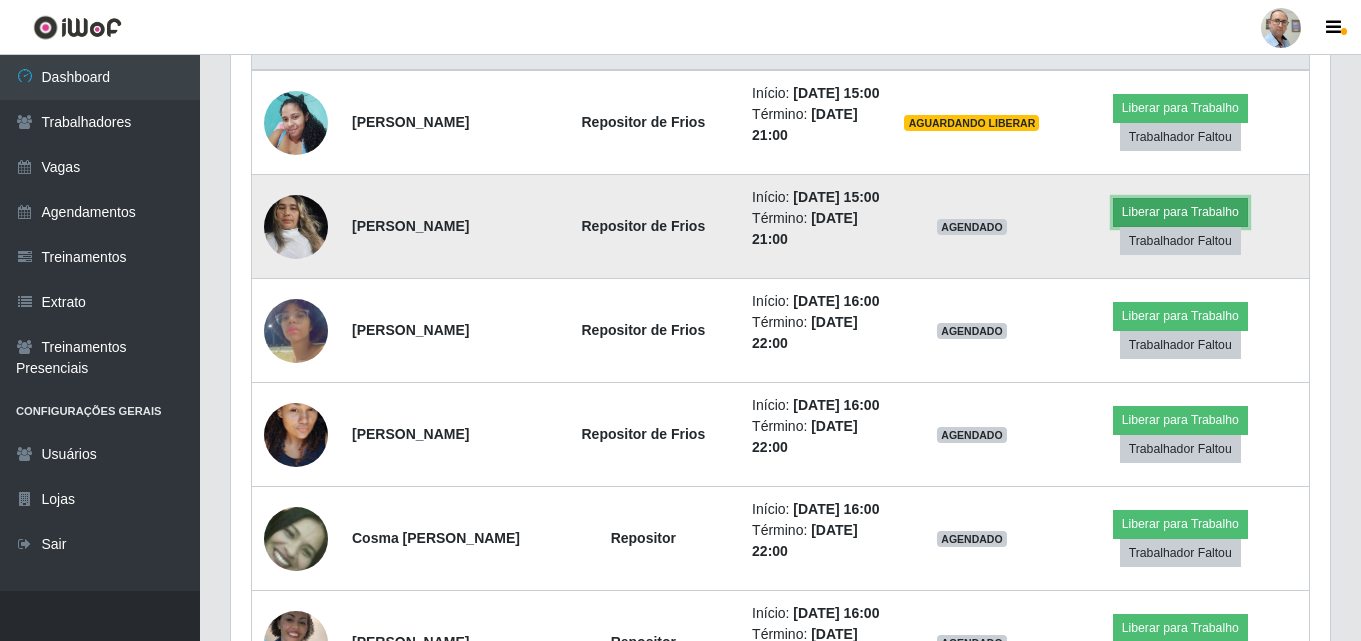 click on "Liberar para Trabalho" at bounding box center (1180, 212) 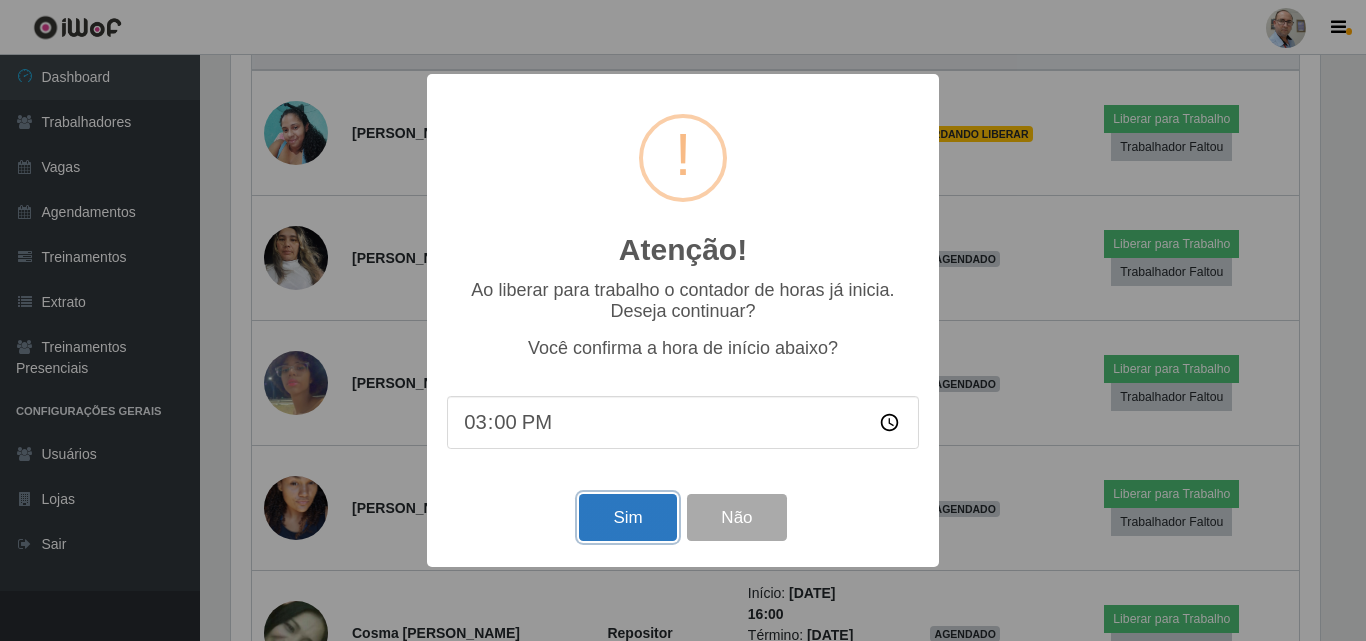 click on "Sim" at bounding box center (627, 517) 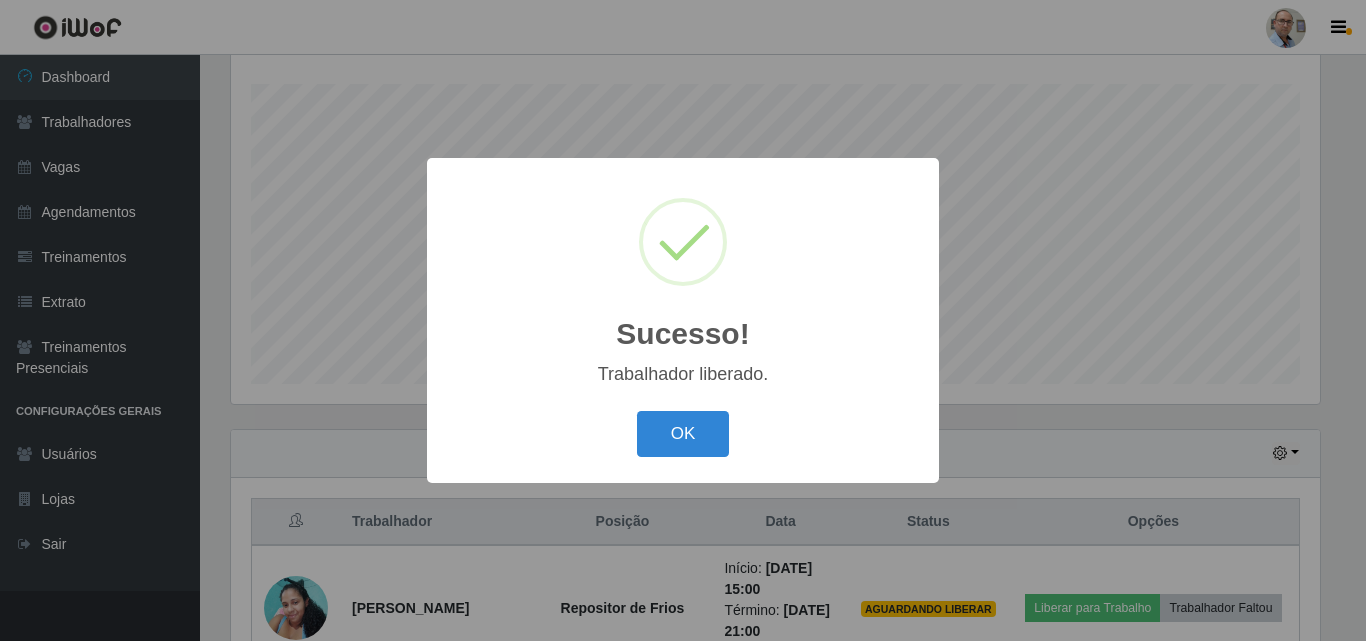 click on "Sucesso! × Trabalhador liberado. OK Cancel" at bounding box center (683, 320) 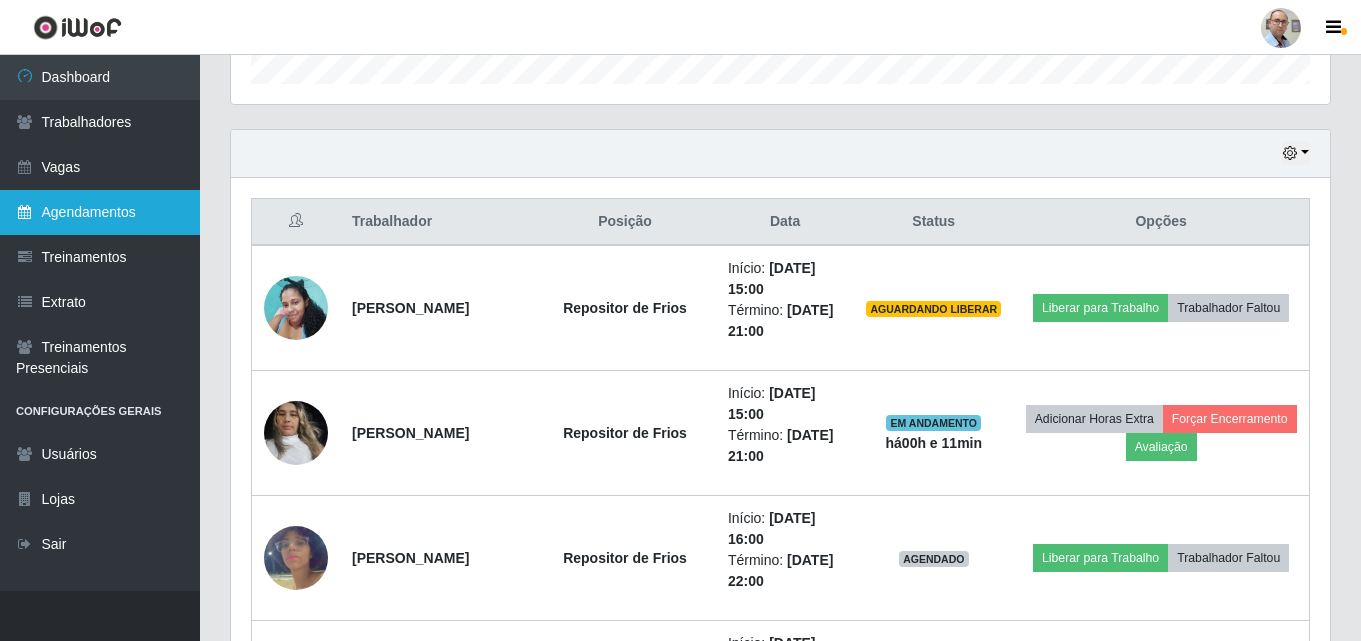 click on "Agendamentos" at bounding box center (100, 212) 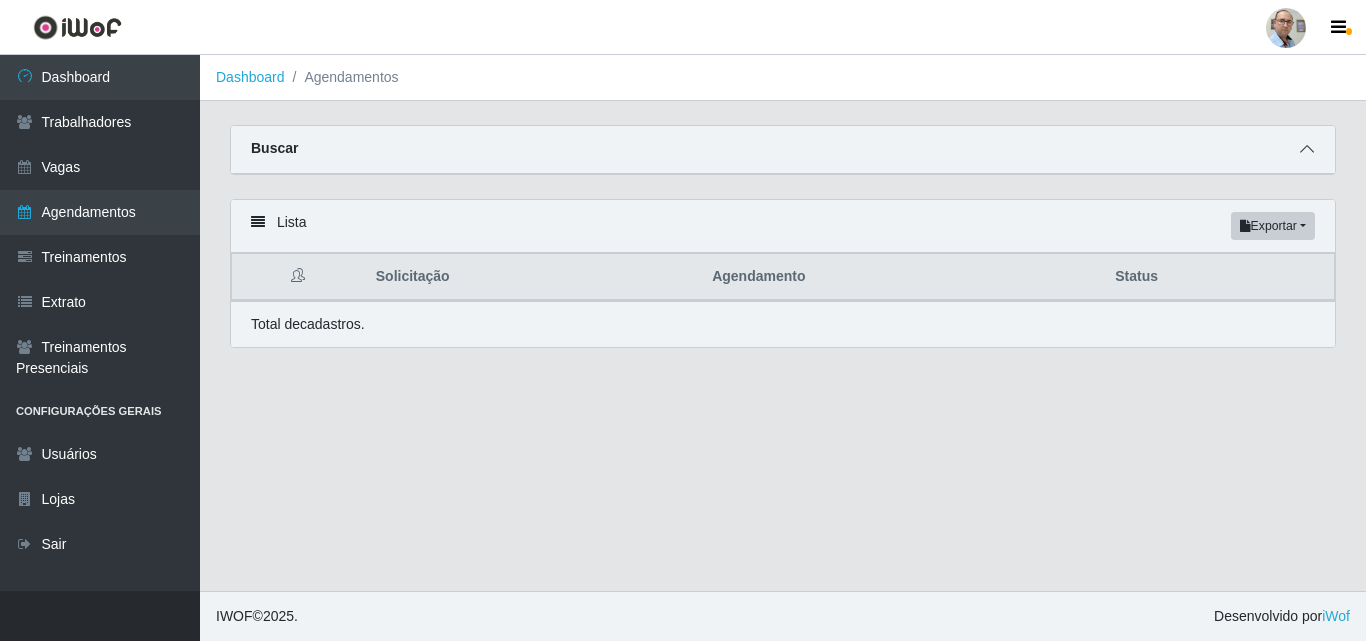 click at bounding box center (1307, 149) 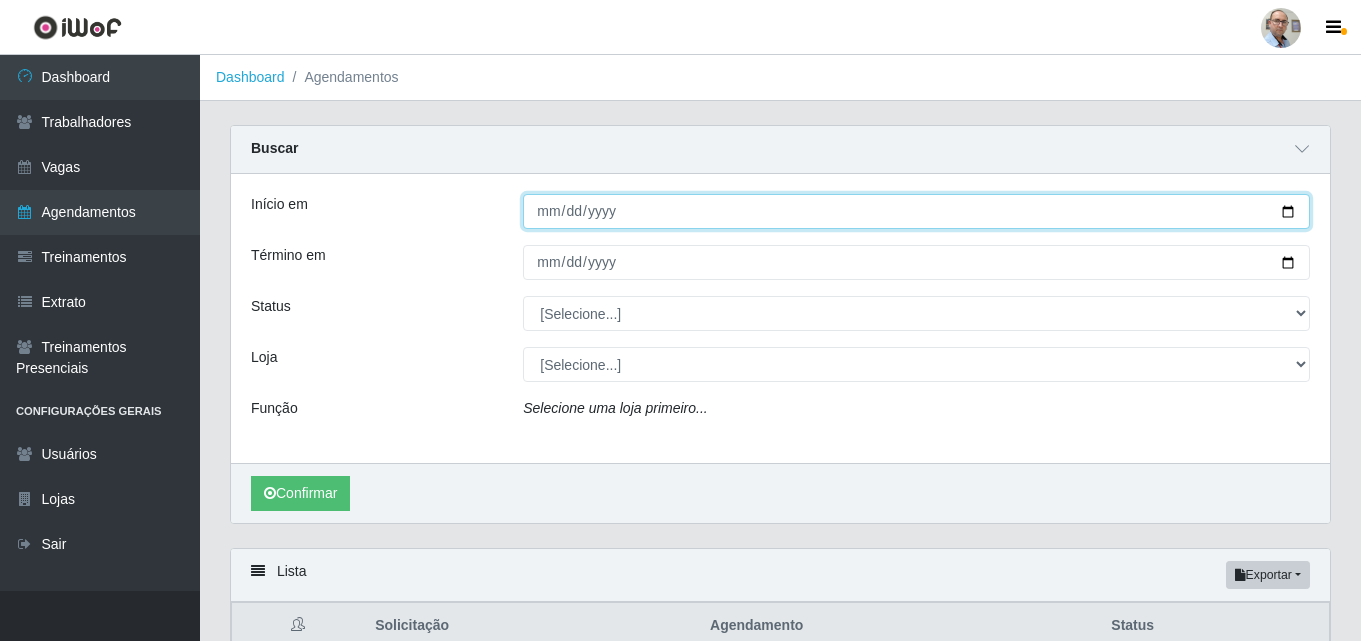click on "Início em" at bounding box center [916, 211] 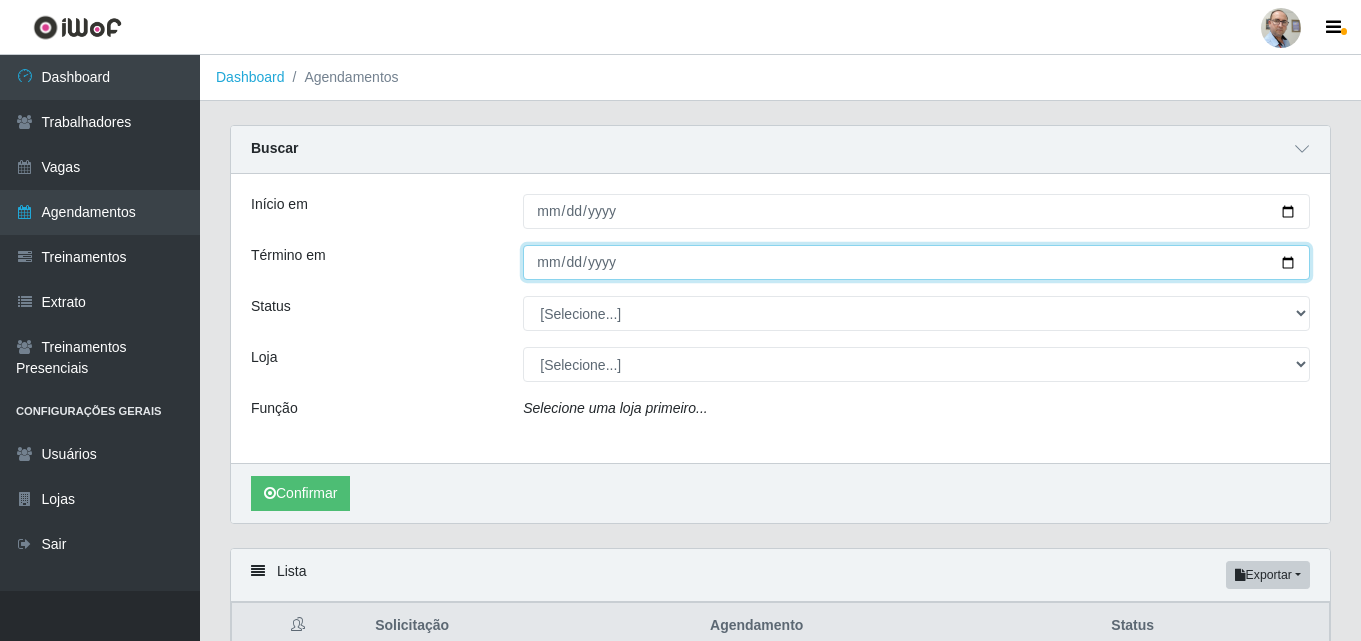 click on "Término em" at bounding box center [916, 262] 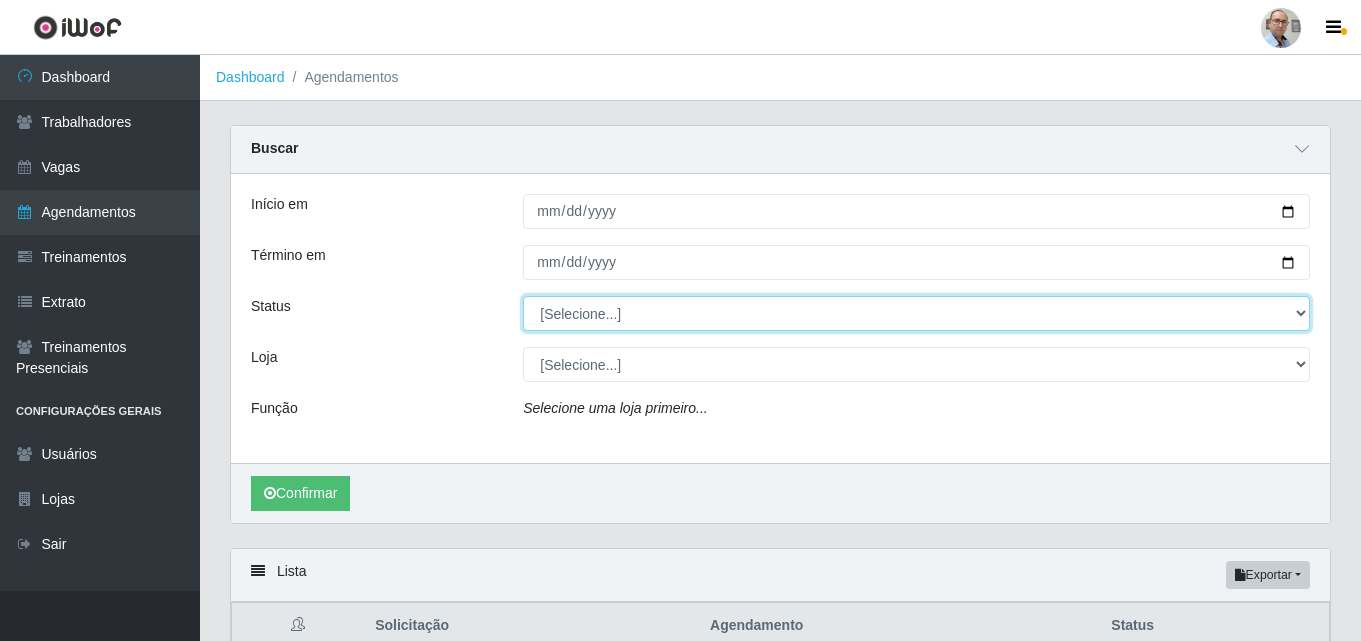 click on "[Selecione...] AGENDADO AGUARDANDO LIBERAR EM ANDAMENTO EM REVISÃO FINALIZADO CANCELADO FALTA" at bounding box center (916, 313) 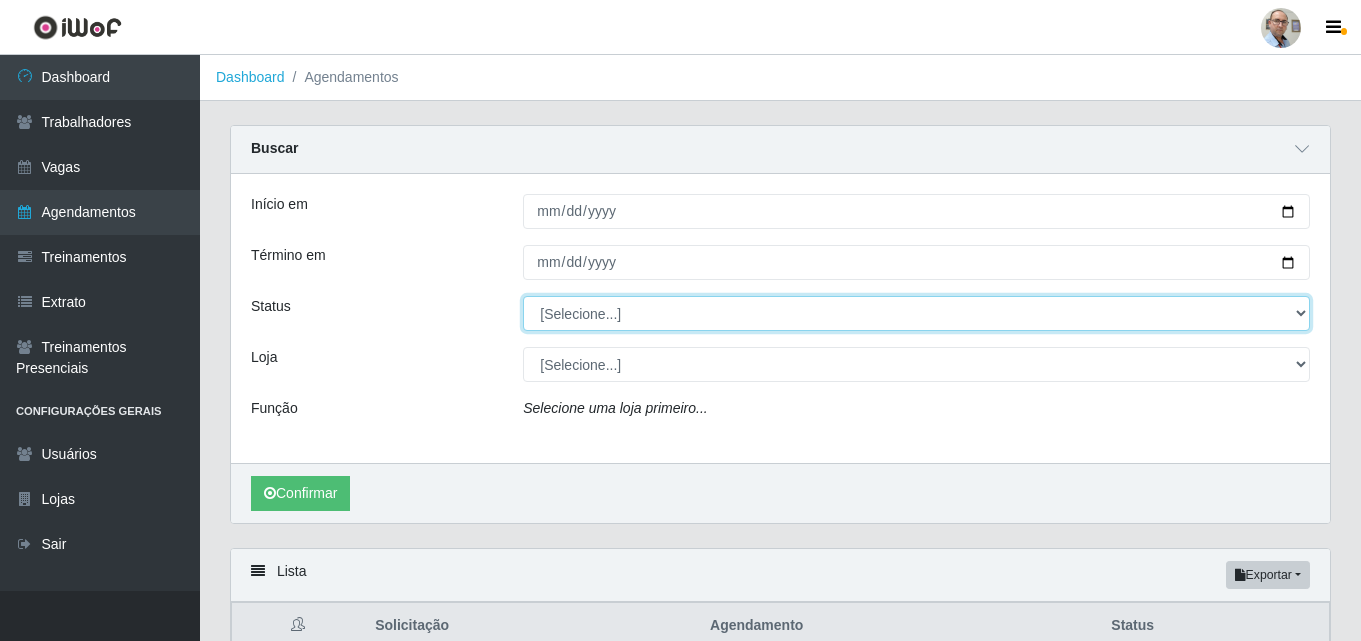 select on "AGENDADO" 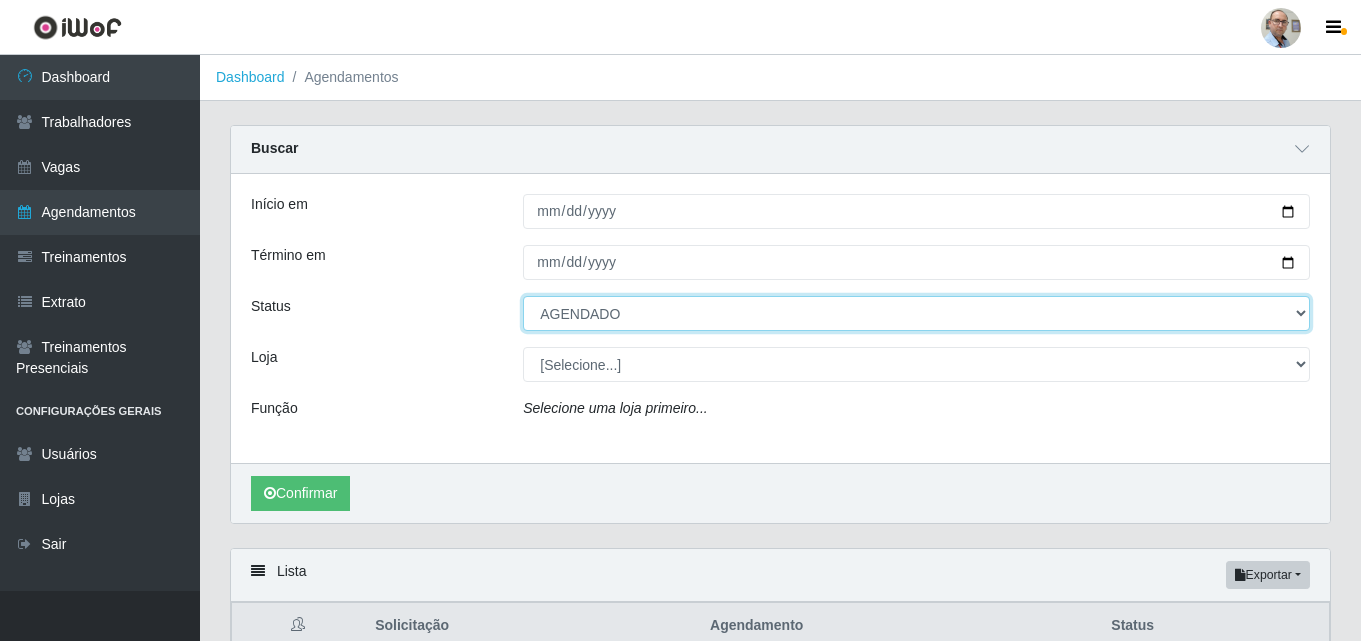 click on "[Selecione...] AGENDADO AGUARDANDO LIBERAR EM ANDAMENTO EM REVISÃO FINALIZADO CANCELADO FALTA" at bounding box center [916, 313] 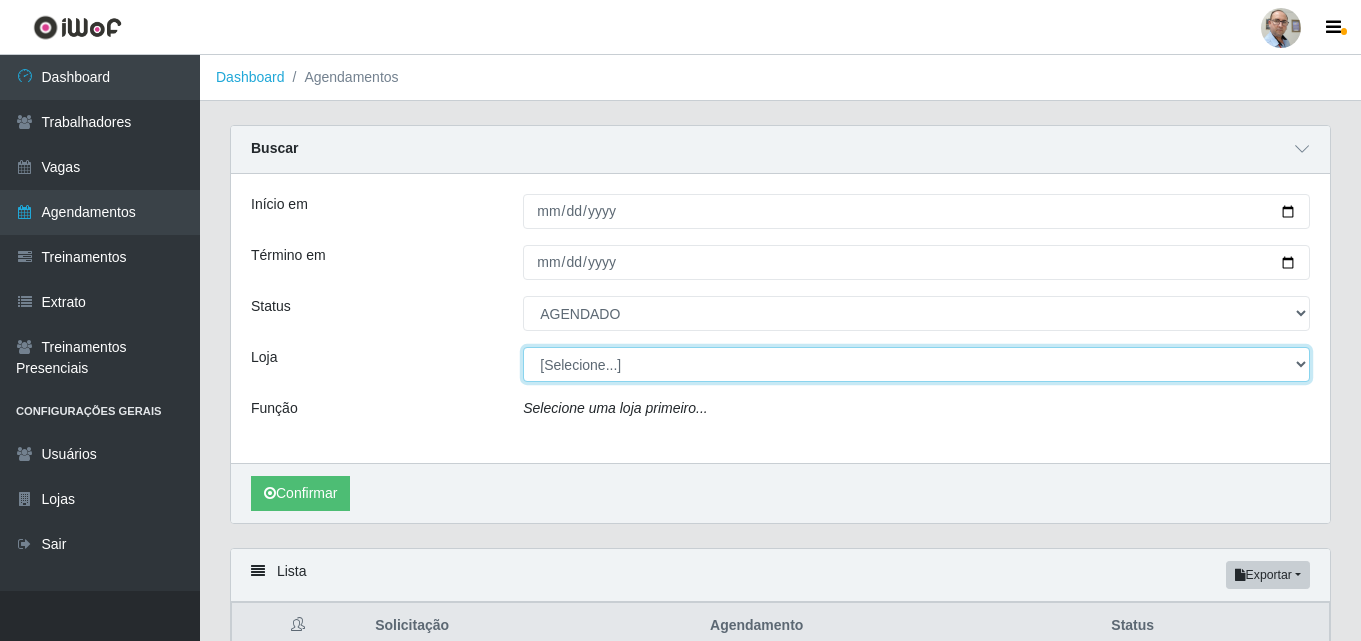 click on "[Selecione...] Mar Vermelho - Loja 04" at bounding box center (916, 364) 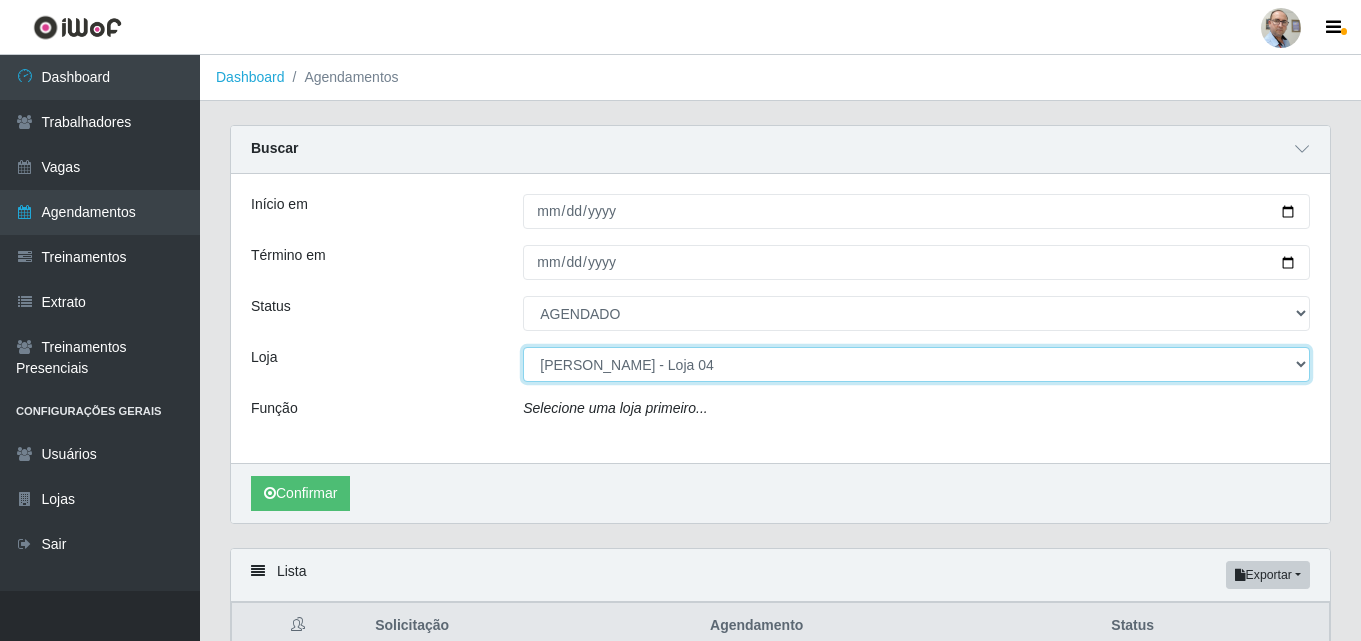 click on "[Selecione...] Mar Vermelho - Loja 04" at bounding box center (916, 364) 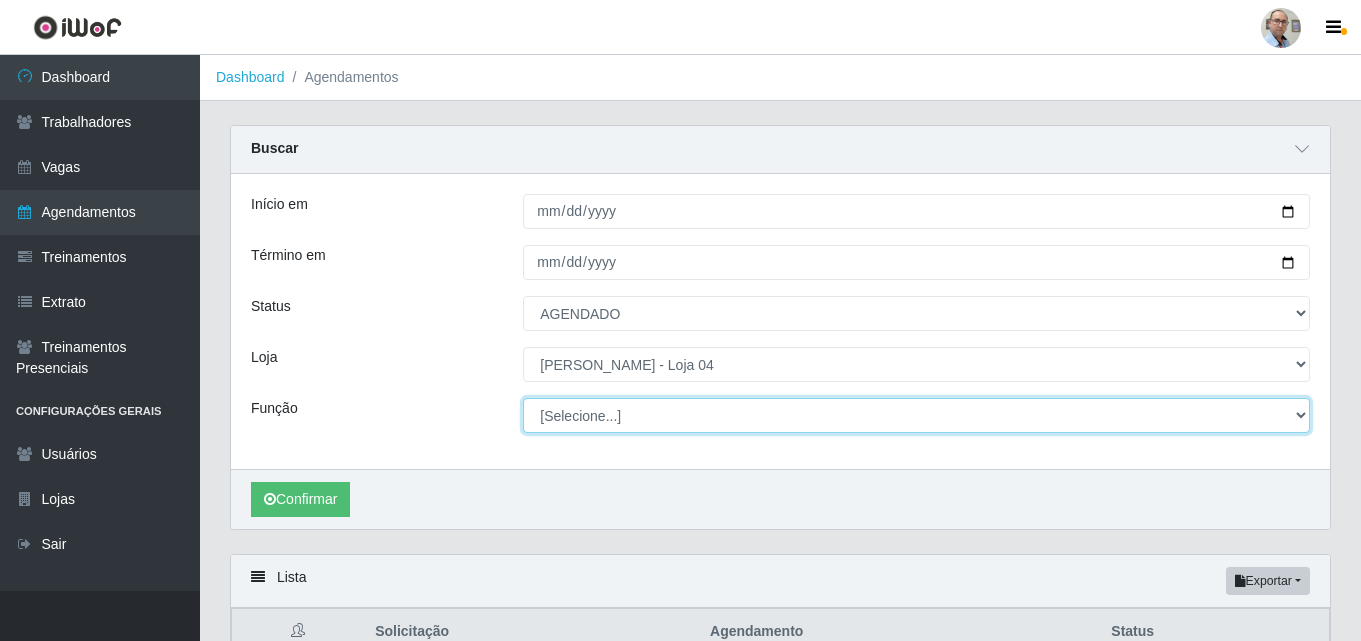 click on "[Selecione...] ASG ASG + ASG ++ Auxiliar de Depósito  Auxiliar de Depósito + Auxiliar de Depósito ++ Auxiliar de Estacionamento Auxiliar de Estacionamento + Auxiliar de Estacionamento ++ Balconista de Frios Balconista de Frios + Balconista de Padaria  Balconista de Padaria + Embalador Embalador + Embalador ++ Operador de Caixa Operador de Caixa + Operador de Caixa ++ Repositor  Repositor + Repositor ++ Repositor de Frios Repositor de Frios + Repositor de Frios ++ Repositor de Hortifruti Repositor de Hortifruti + Repositor de Hortifruti ++" at bounding box center [916, 415] 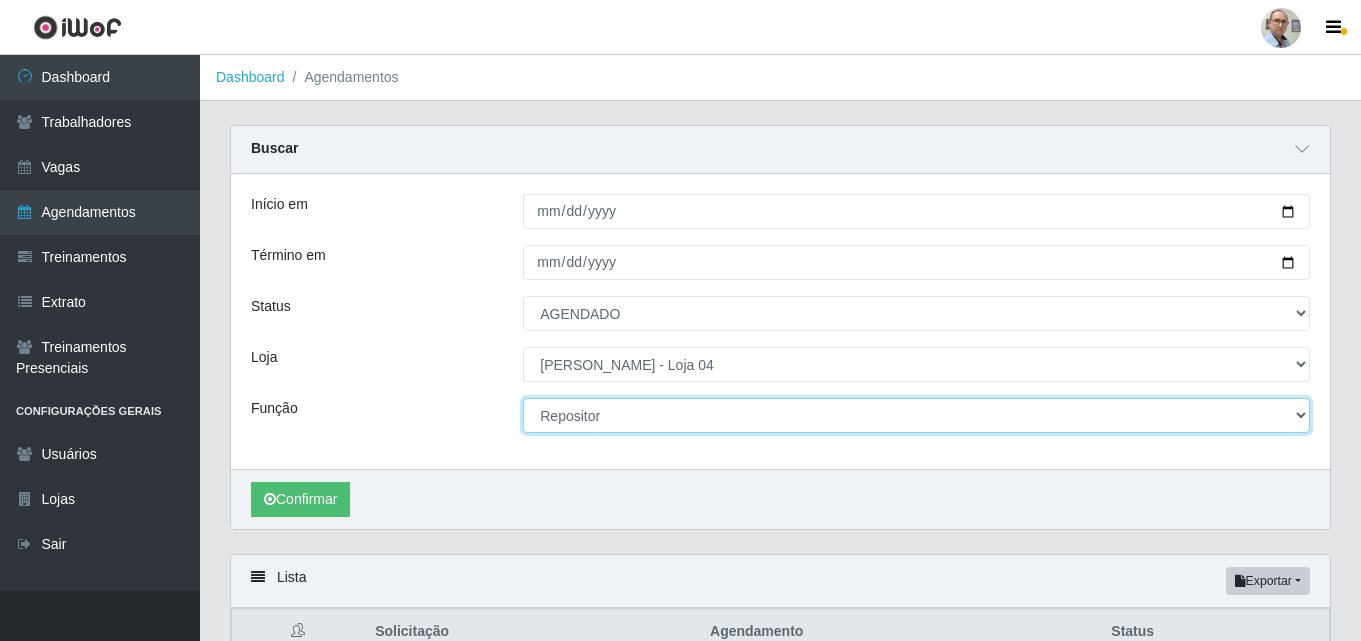 click on "[Selecione...] ASG ASG + ASG ++ Auxiliar de Depósito  Auxiliar de Depósito + Auxiliar de Depósito ++ Auxiliar de Estacionamento Auxiliar de Estacionamento + Auxiliar de Estacionamento ++ Balconista de Frios Balconista de Frios + Balconista de Padaria  Balconista de Padaria + Embalador Embalador + Embalador ++ Operador de Caixa Operador de Caixa + Operador de Caixa ++ Repositor  Repositor + Repositor ++ Repositor de Frios Repositor de Frios + Repositor de Frios ++ Repositor de Hortifruti Repositor de Hortifruti + Repositor de Hortifruti ++" at bounding box center [916, 415] 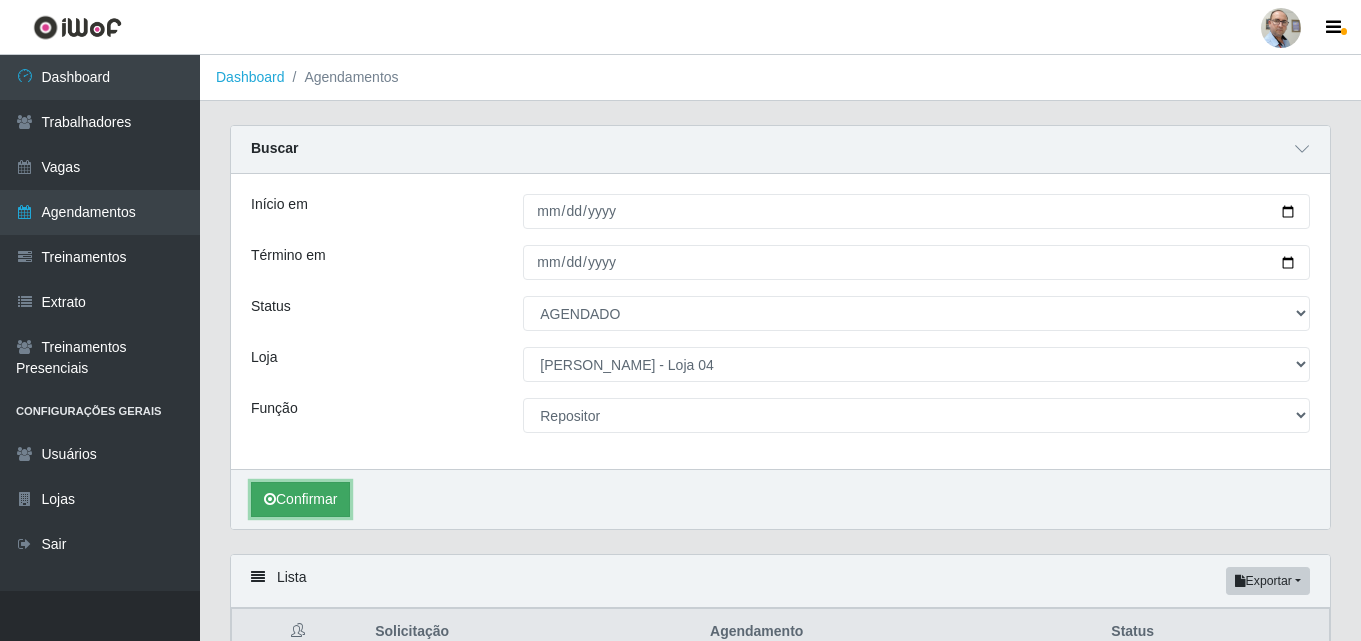 click on "Confirmar" at bounding box center (300, 499) 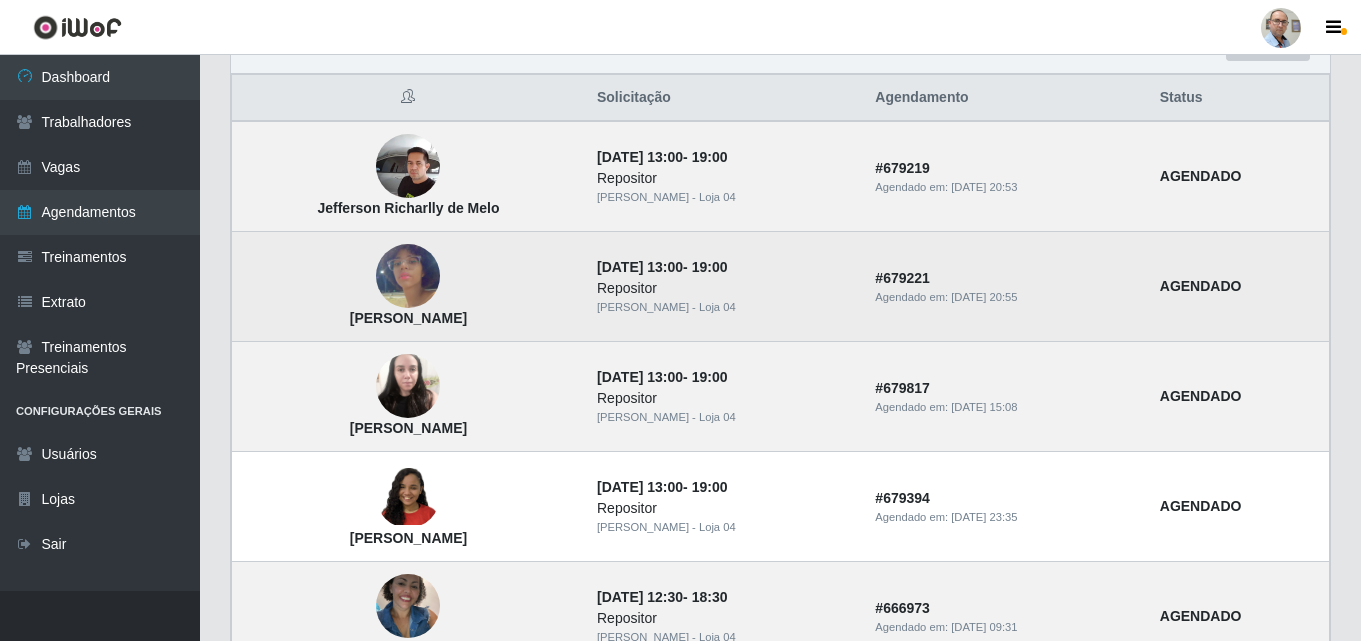 scroll, scrollTop: 500, scrollLeft: 0, axis: vertical 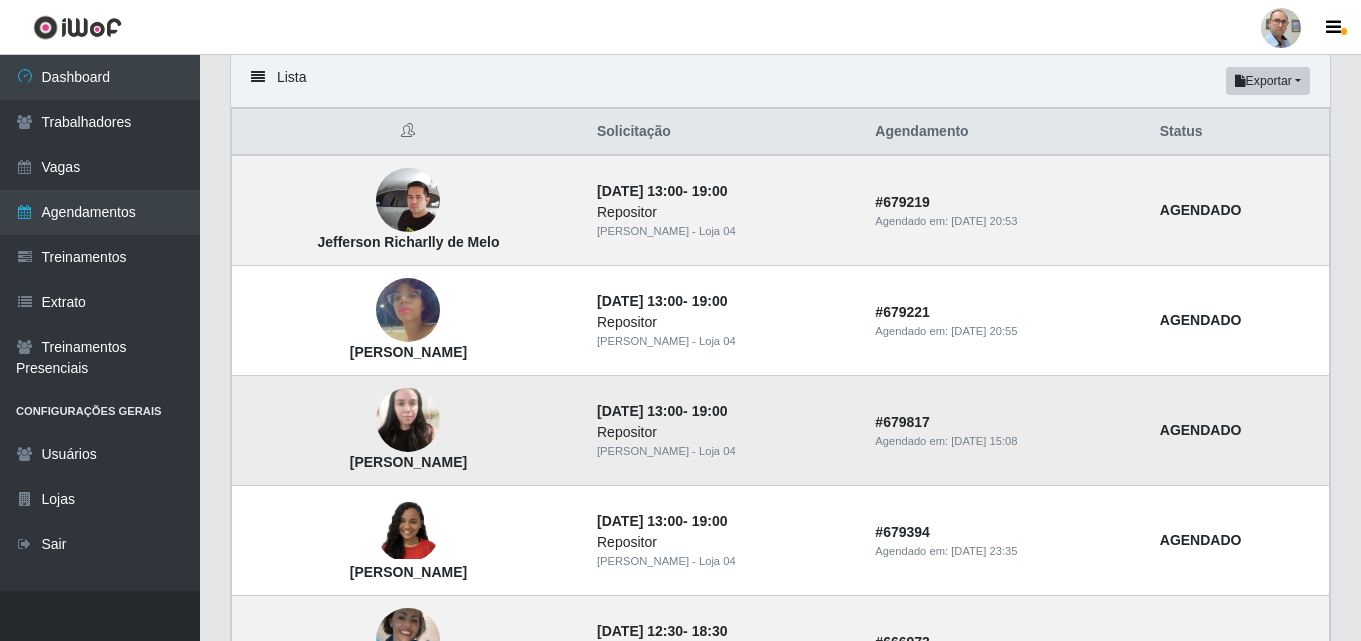 click at bounding box center (408, 420) 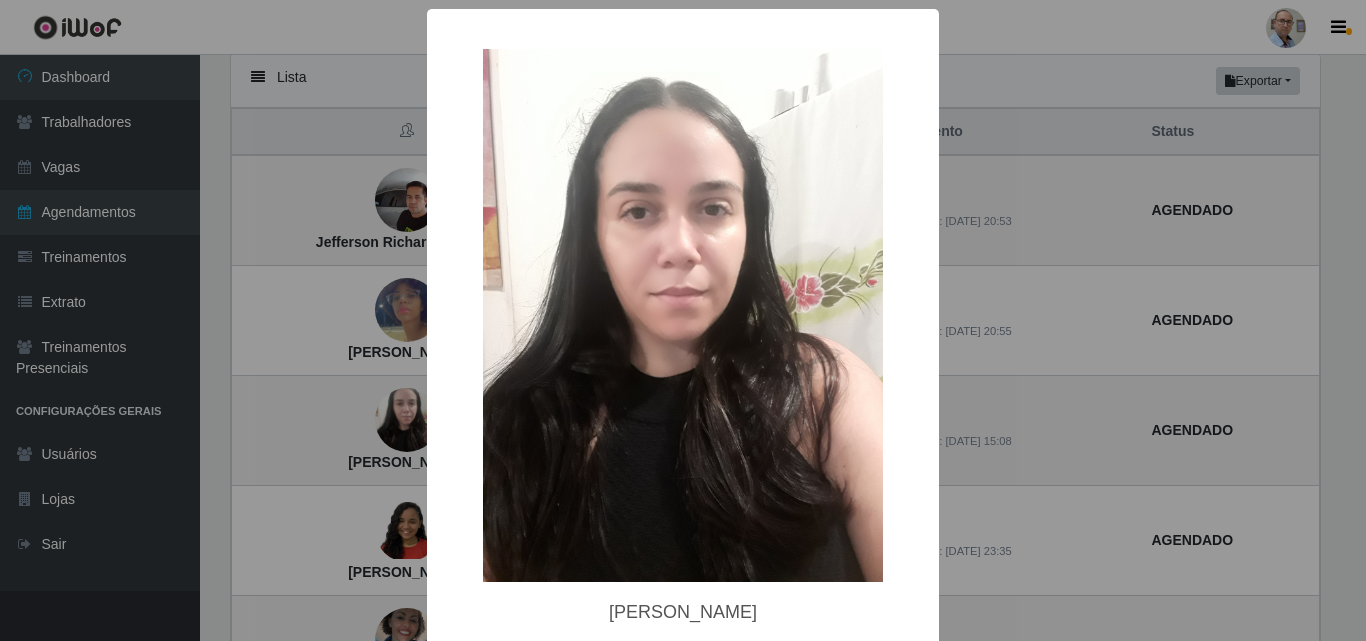 click on "× [PERSON_NAME] de lima OK Cancel" at bounding box center [683, 320] 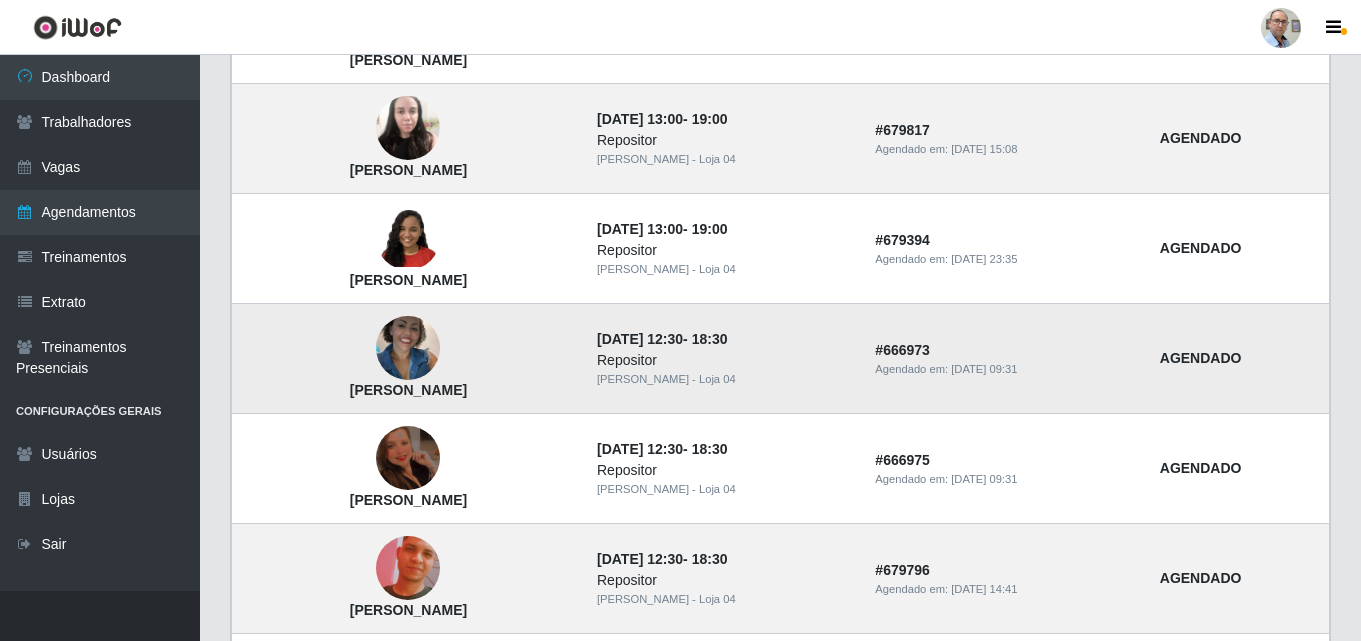 scroll, scrollTop: 800, scrollLeft: 0, axis: vertical 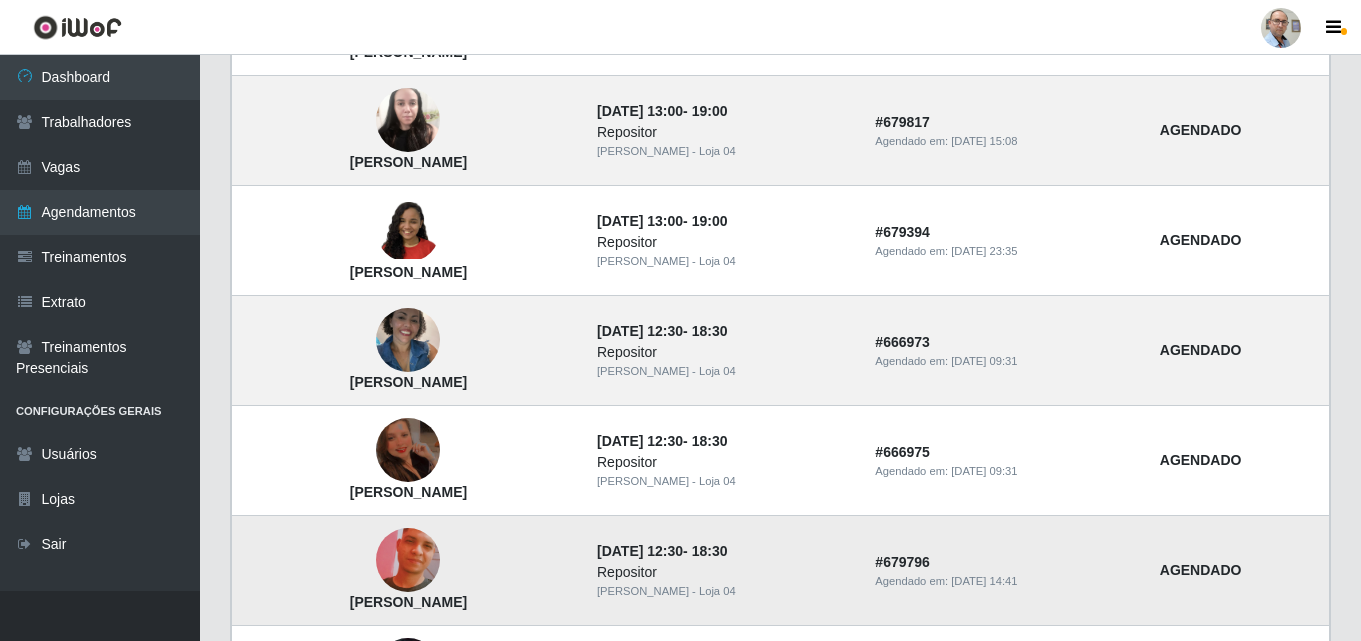 click at bounding box center [408, 561] 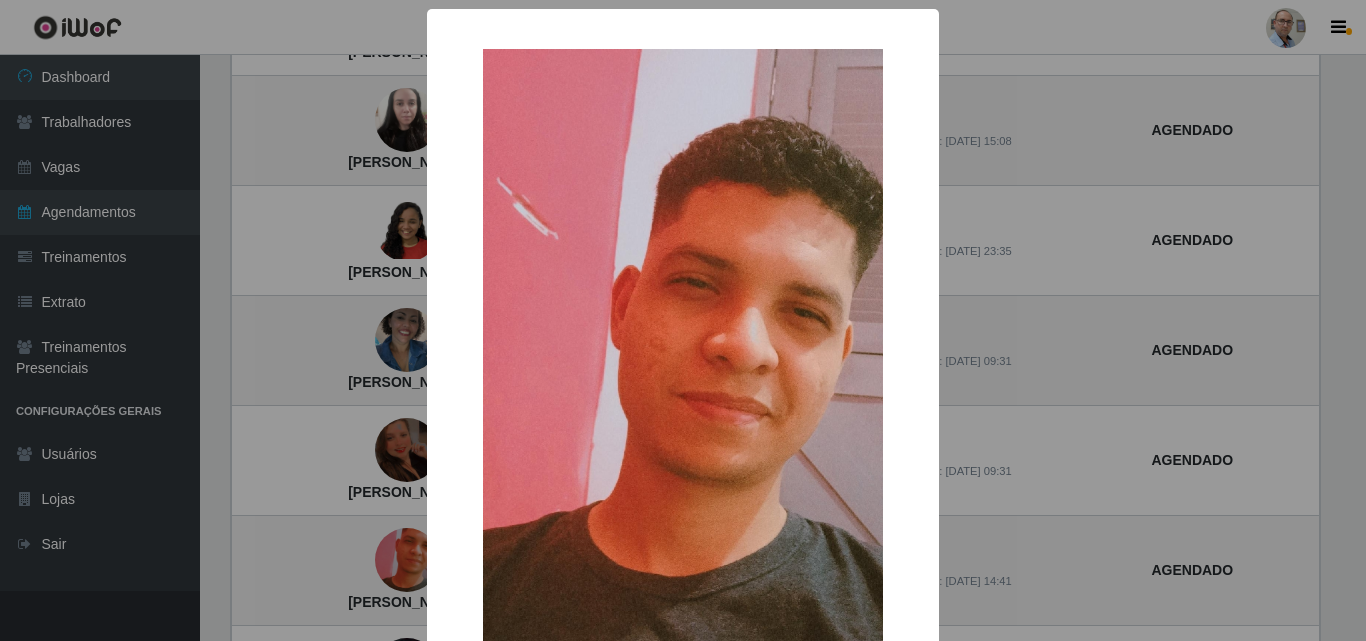 click on "× [PERSON_NAME]  OK Cancel" at bounding box center (683, 320) 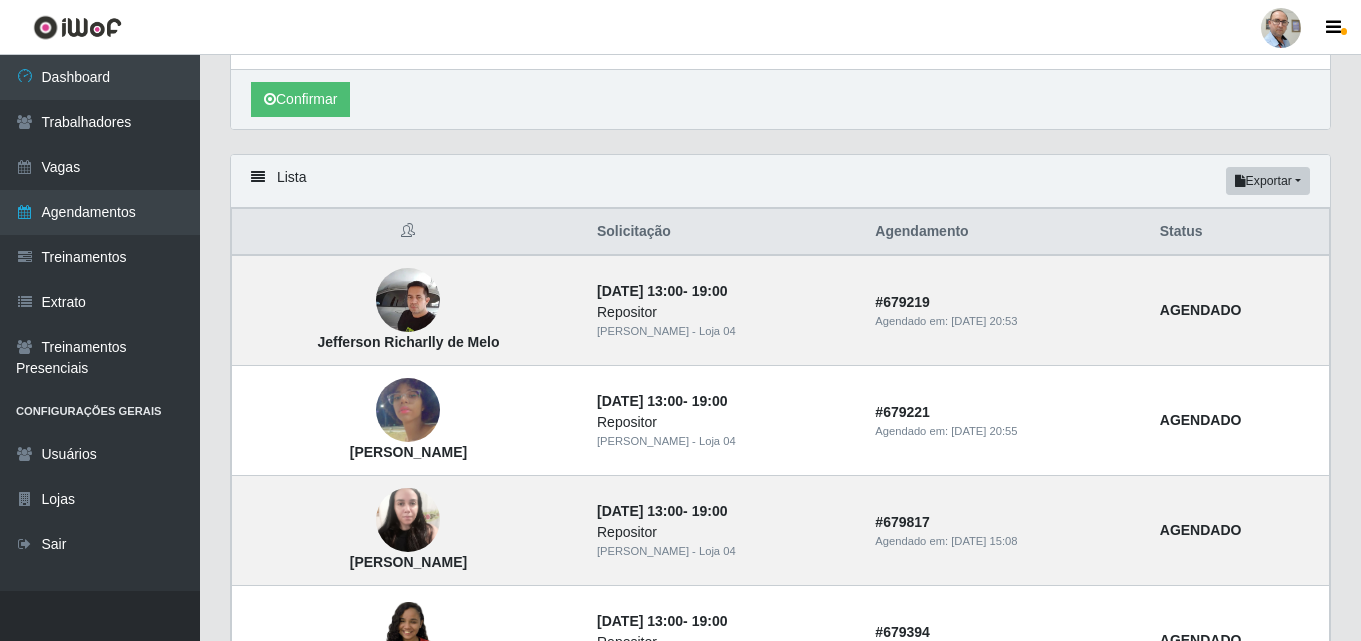 scroll, scrollTop: 0, scrollLeft: 0, axis: both 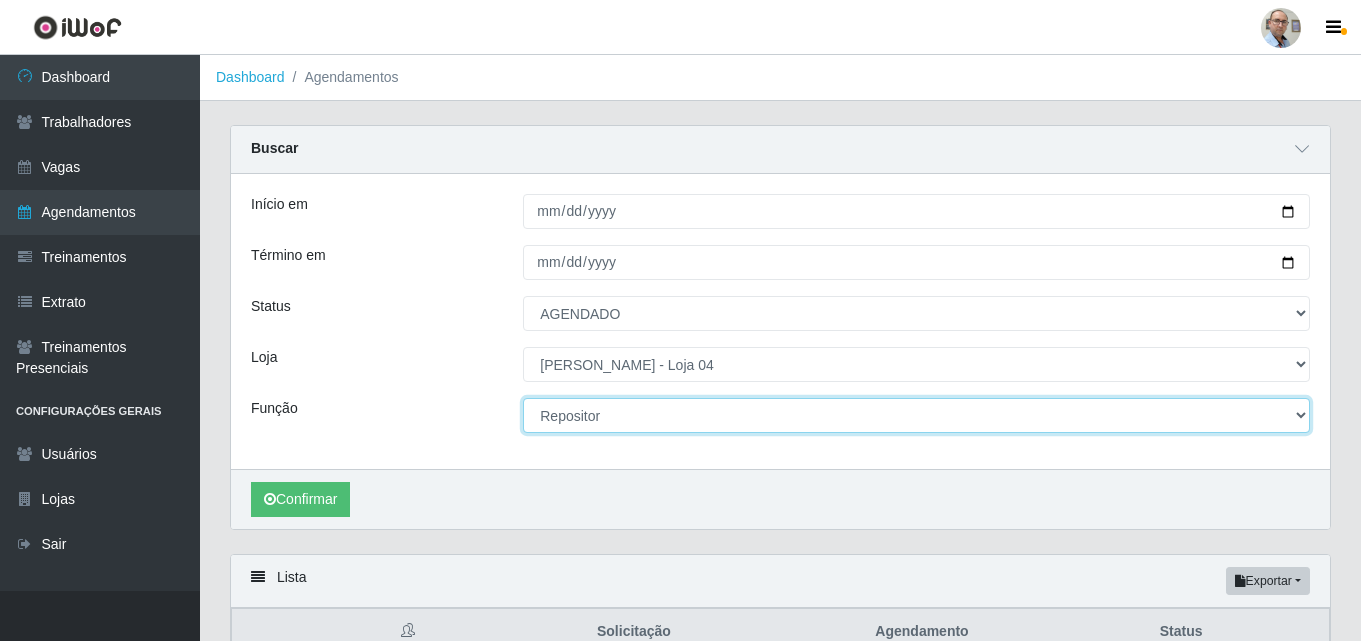 click on "[Selecione...] ASG ASG + ASG ++ Auxiliar de Depósito  Auxiliar de Depósito + Auxiliar de Depósito ++ Auxiliar de Estacionamento Auxiliar de Estacionamento + Auxiliar de Estacionamento ++ Balconista de Frios Balconista de Frios + Balconista de Padaria  Balconista de Padaria + Embalador Embalador + Embalador ++ Operador de Caixa Operador de Caixa + Operador de Caixa ++ Repositor  Repositor + Repositor ++ Repositor de Frios Repositor de Frios + Repositor de Frios ++ Repositor de Hortifruti Repositor de Hortifruti + Repositor de Hortifruti ++" at bounding box center (916, 415) 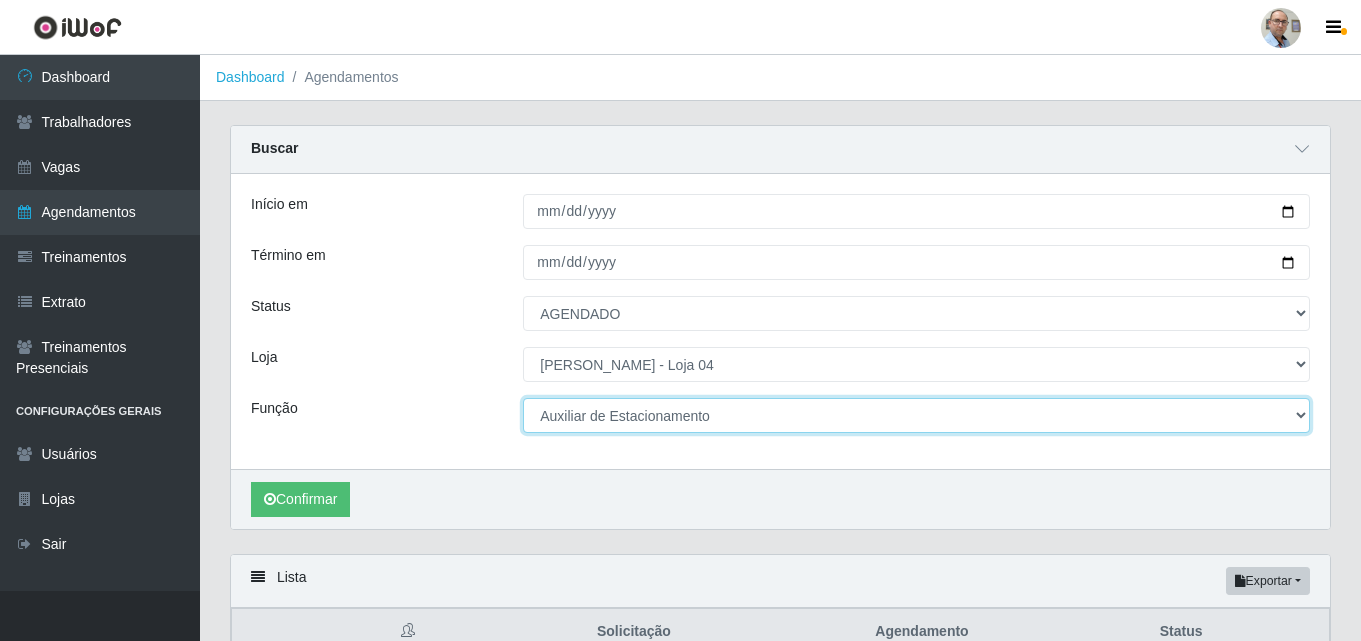 click on "[Selecione...] ASG ASG + ASG ++ Auxiliar de Depósito  Auxiliar de Depósito + Auxiliar de Depósito ++ Auxiliar de Estacionamento Auxiliar de Estacionamento + Auxiliar de Estacionamento ++ Balconista de Frios Balconista de Frios + Balconista de Padaria  Balconista de Padaria + Embalador Embalador + Embalador ++ Operador de Caixa Operador de Caixa + Operador de Caixa ++ Repositor  Repositor + Repositor ++ Repositor de Frios Repositor de Frios + Repositor de Frios ++ Repositor de Hortifruti Repositor de Hortifruti + Repositor de Hortifruti ++" at bounding box center (916, 415) 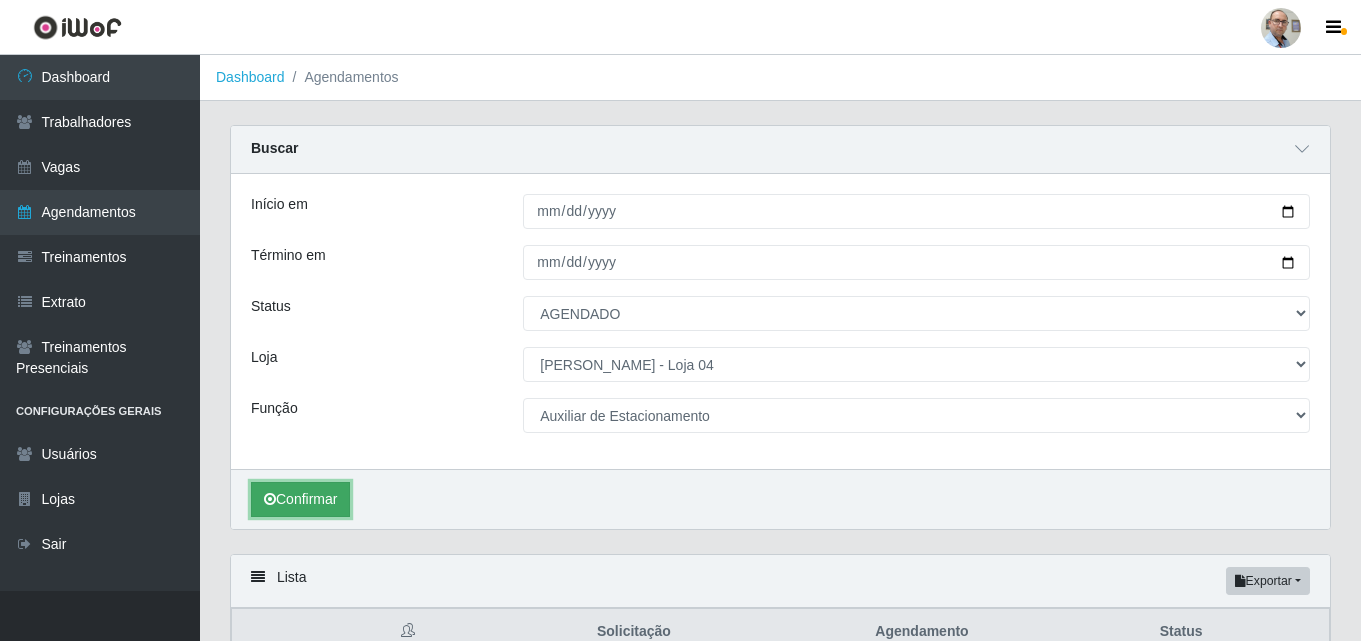 click on "Confirmar" at bounding box center (300, 499) 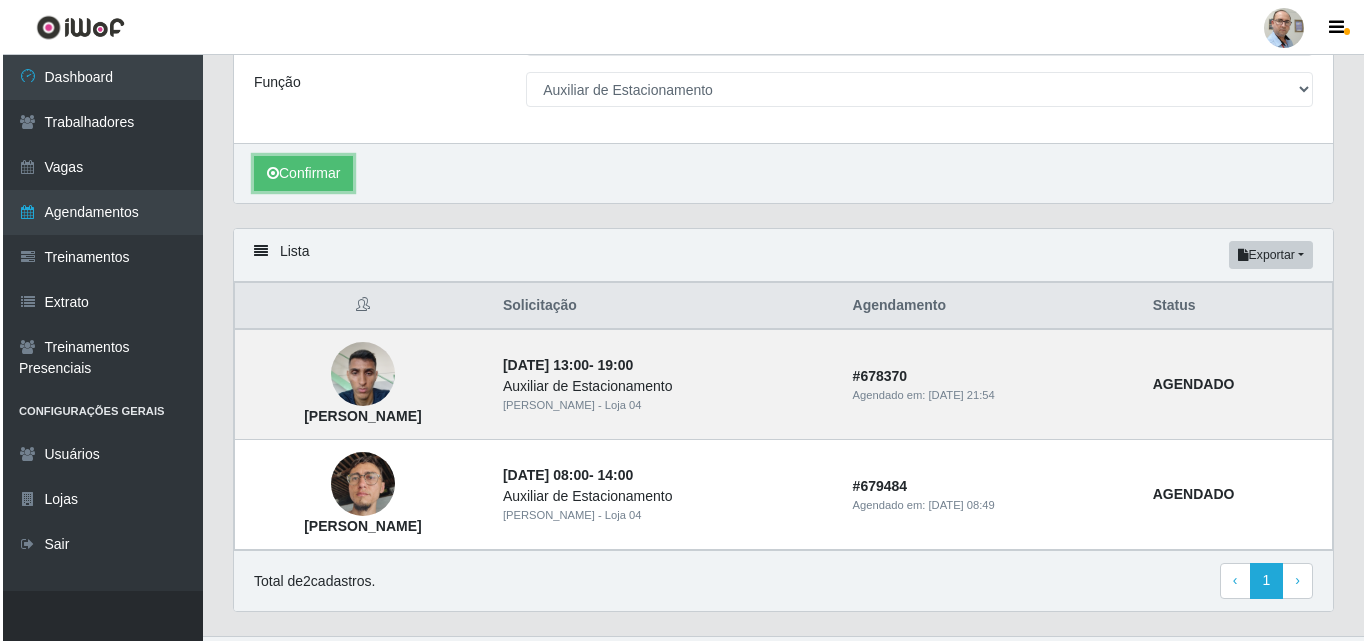 scroll, scrollTop: 372, scrollLeft: 0, axis: vertical 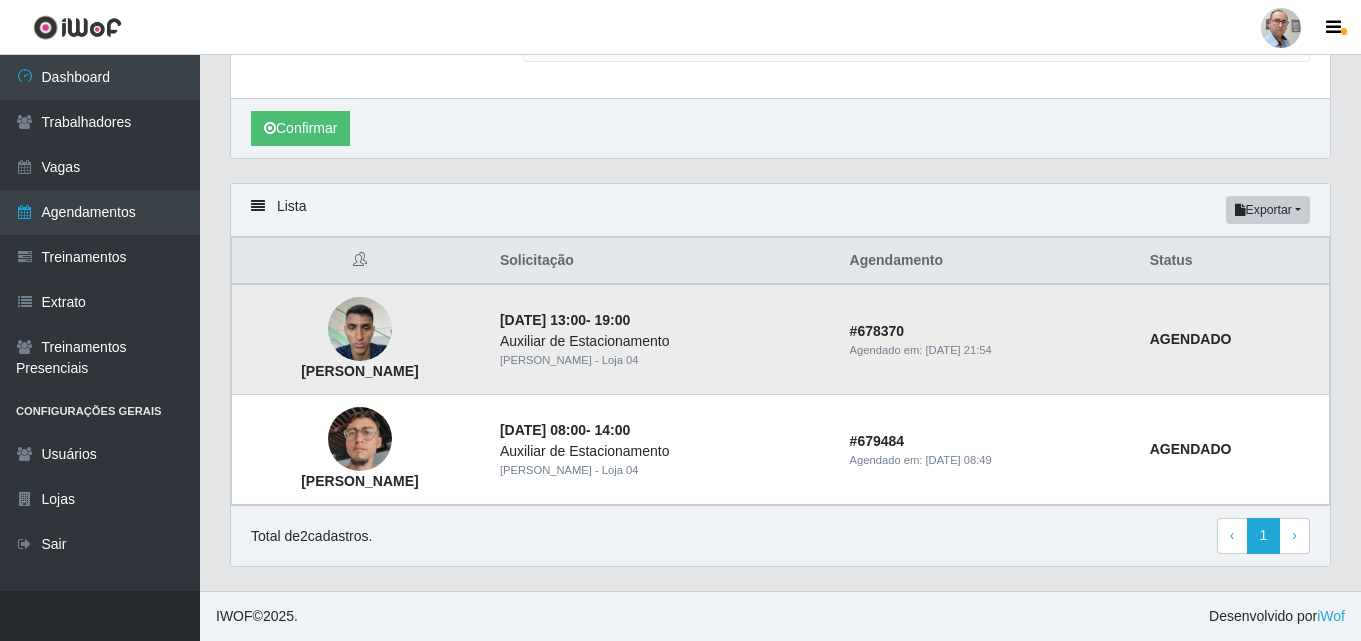 click at bounding box center (360, 329) 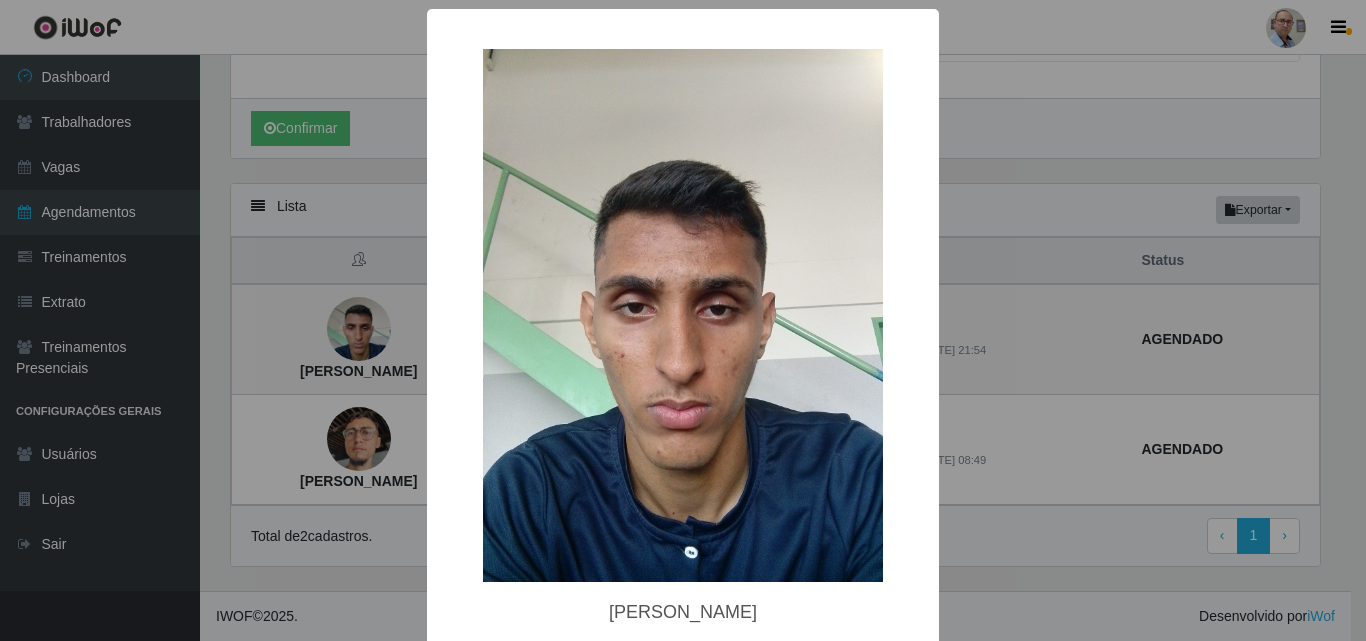click on "× [PERSON_NAME]  OK Cancel" at bounding box center (683, 320) 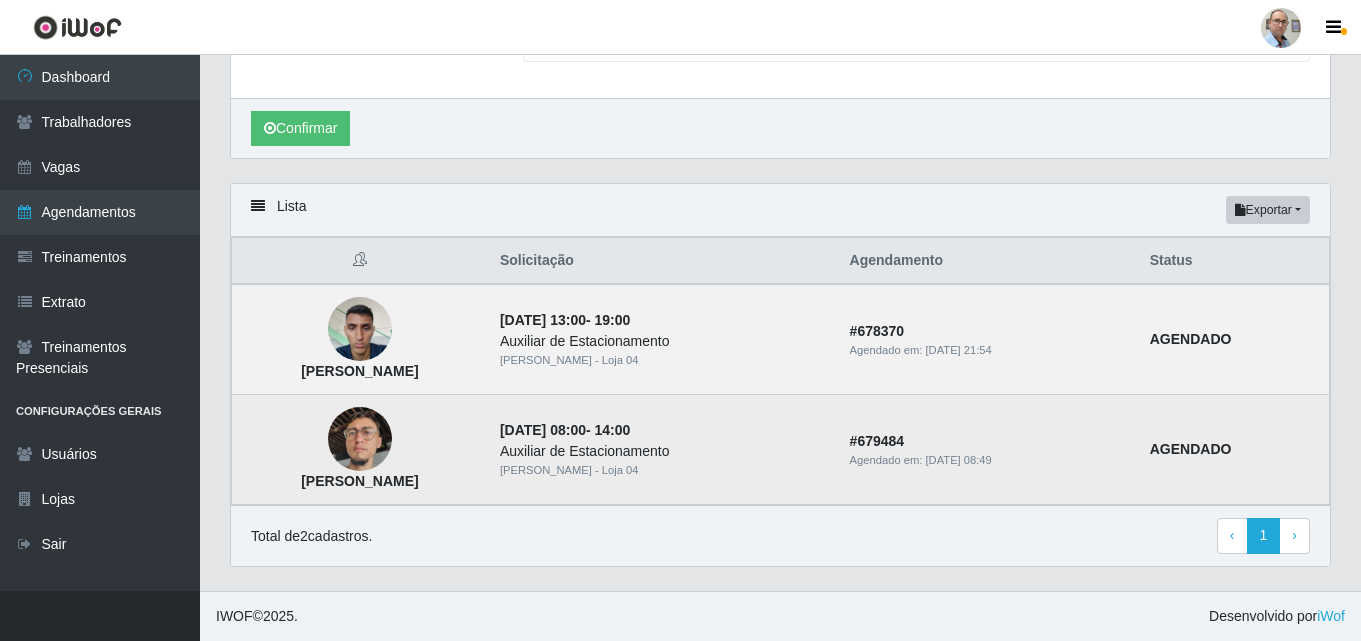 click at bounding box center (360, 440) 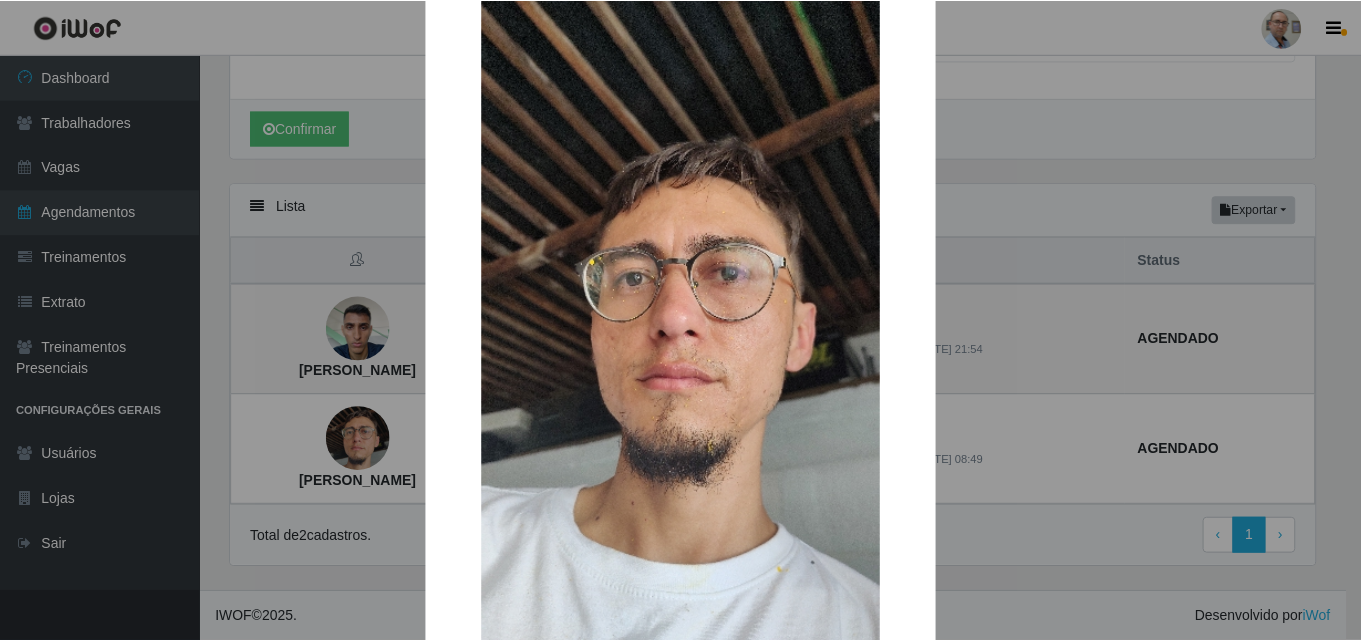 scroll, scrollTop: 200, scrollLeft: 0, axis: vertical 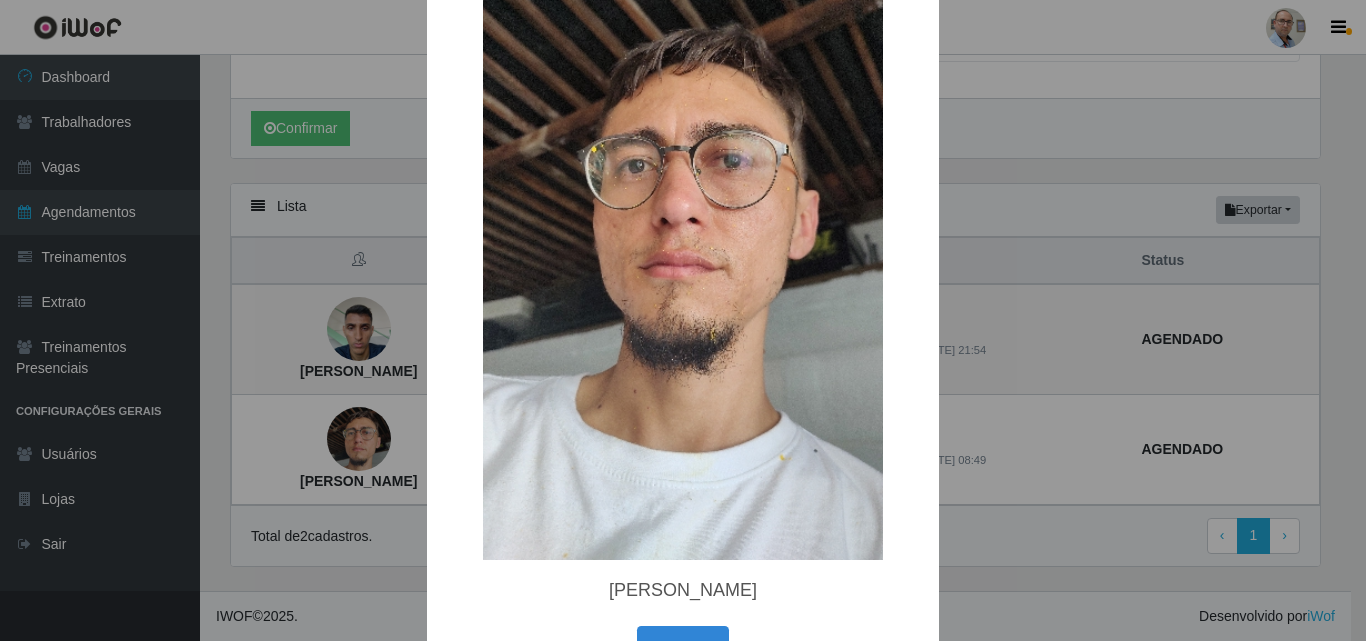 click on "× [PERSON_NAME]" at bounding box center [683, 320] 